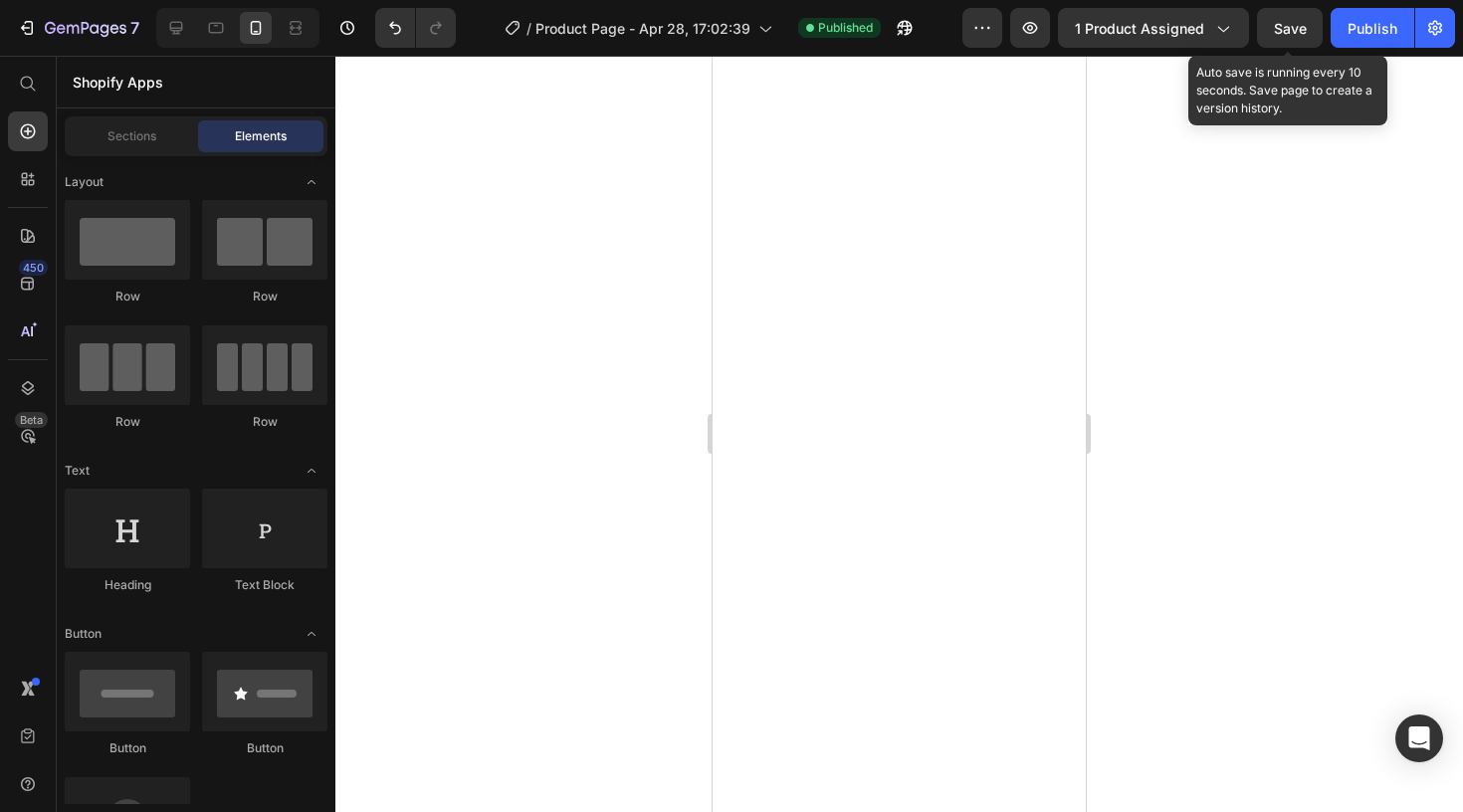 scroll, scrollTop: 0, scrollLeft: 0, axis: both 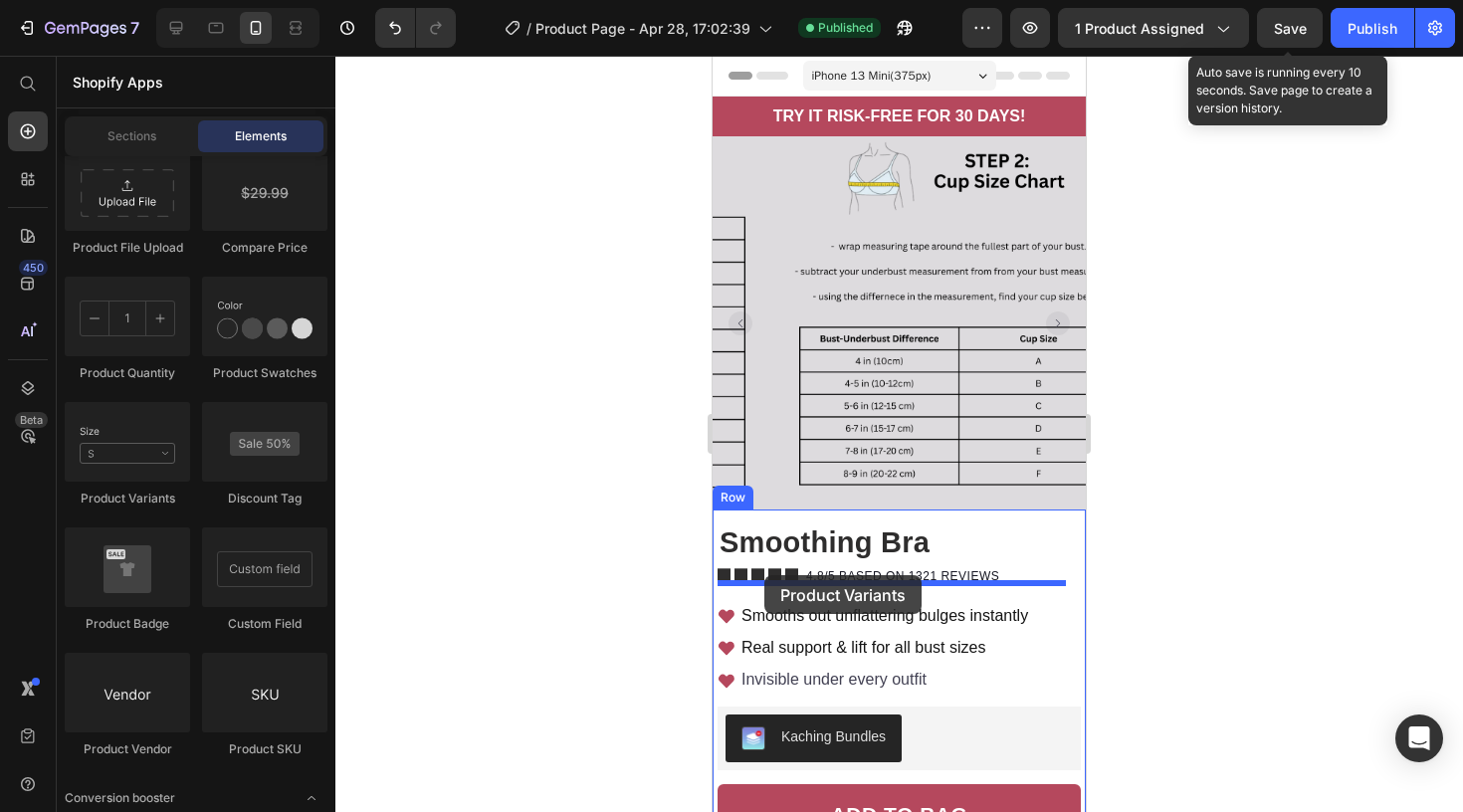 drag, startPoint x: 819, startPoint y: 483, endPoint x: 764, endPoint y: 575, distance: 107.18675 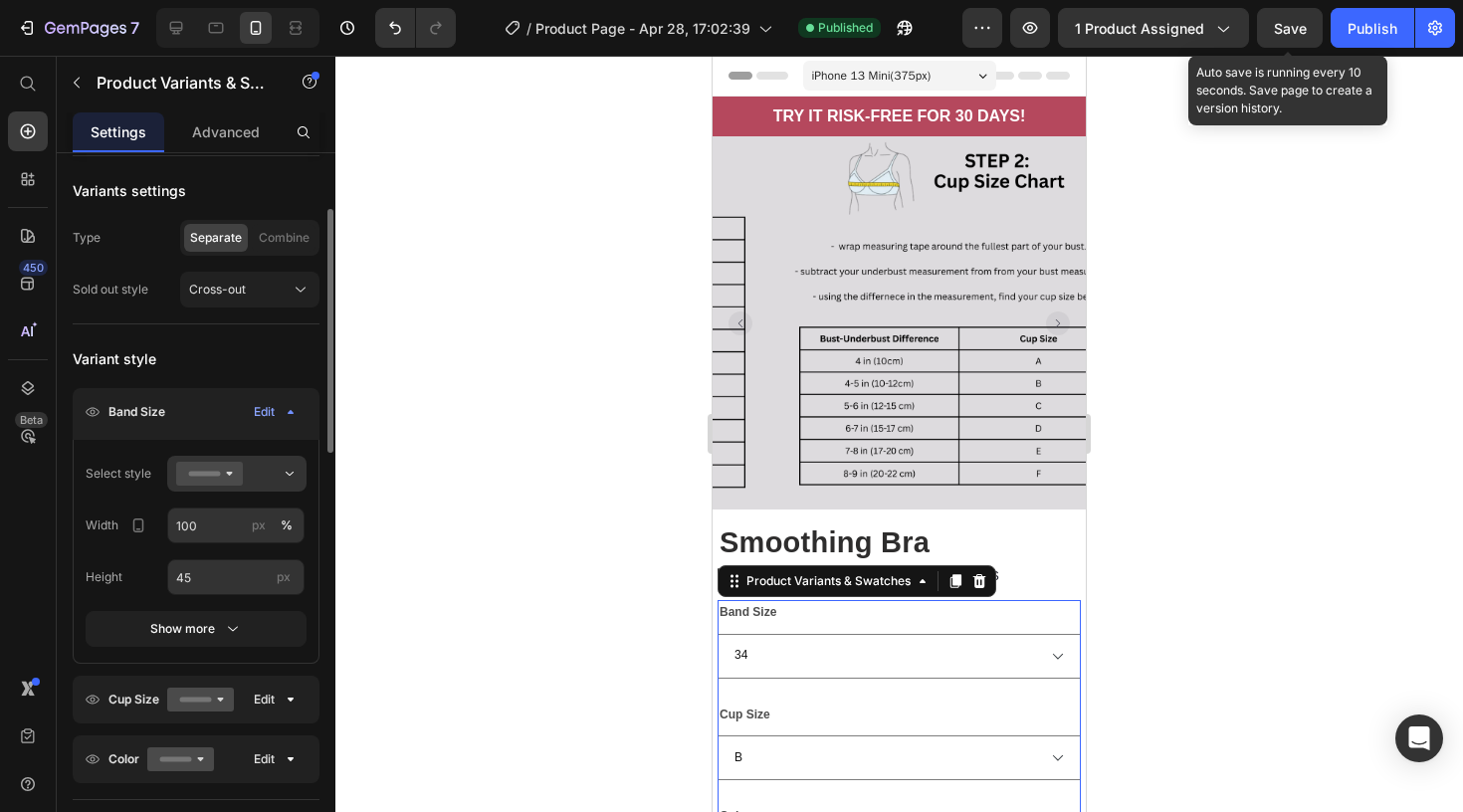 scroll, scrollTop: 171, scrollLeft: 0, axis: vertical 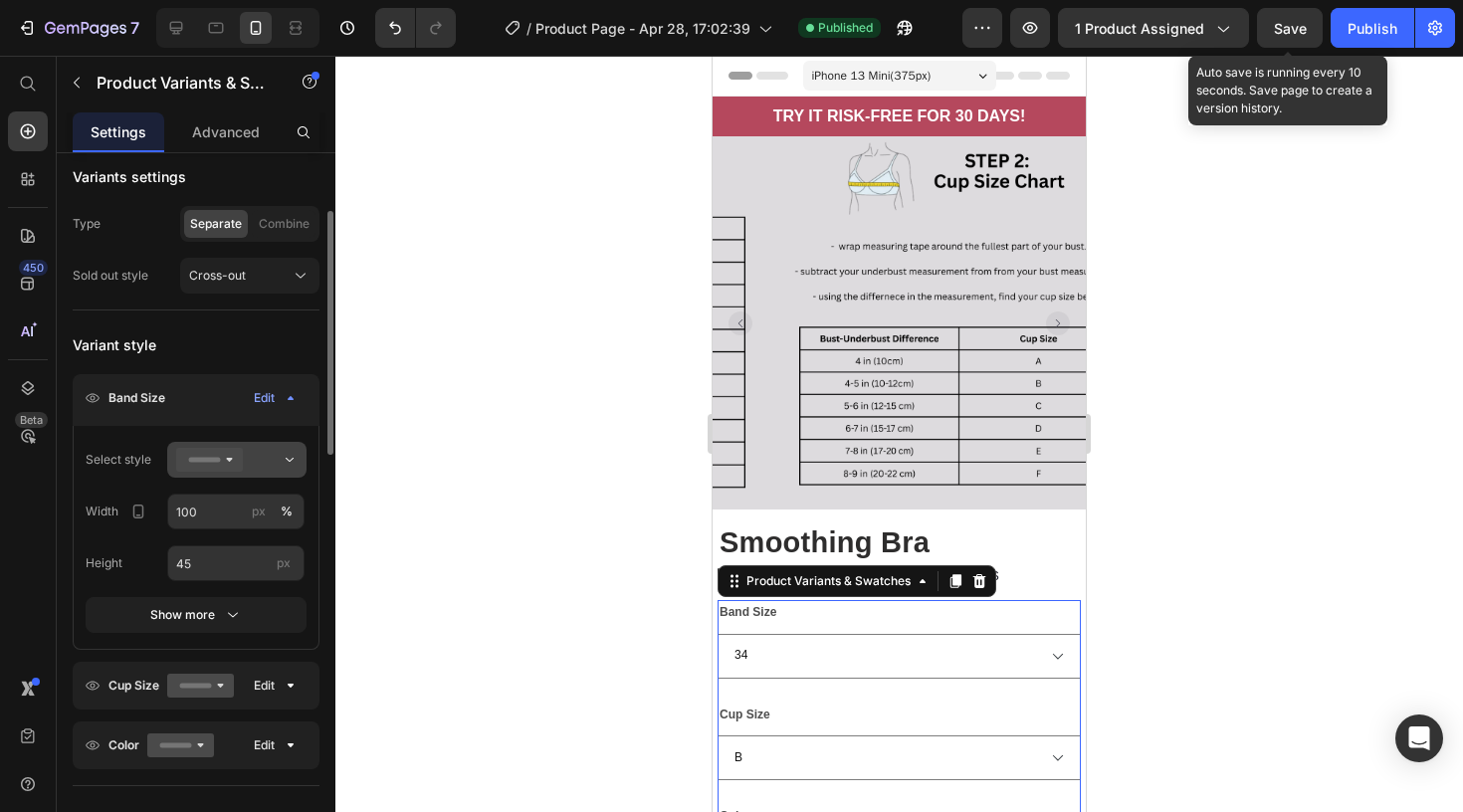 click at bounding box center (237, 460) 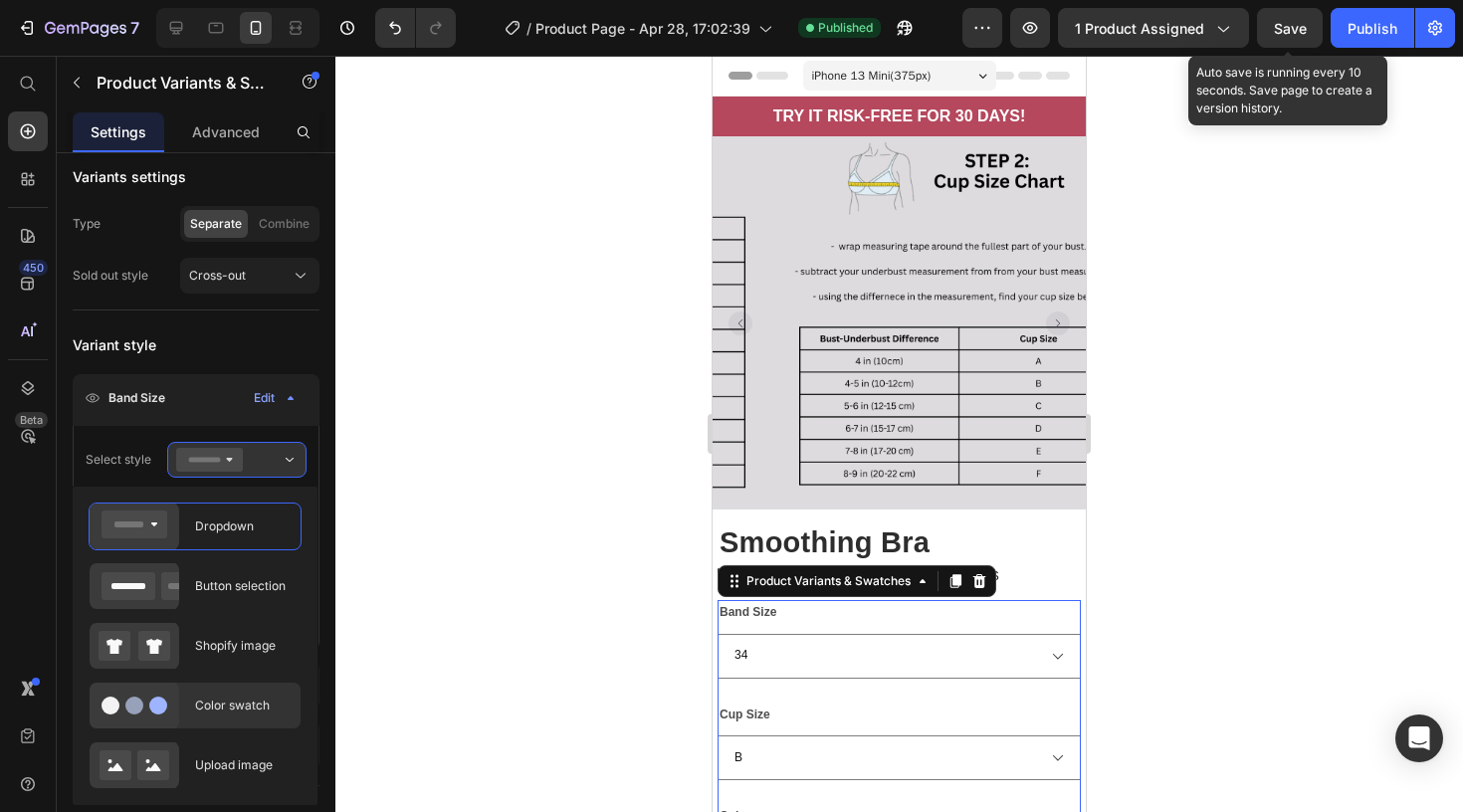 click on "Color swatch" 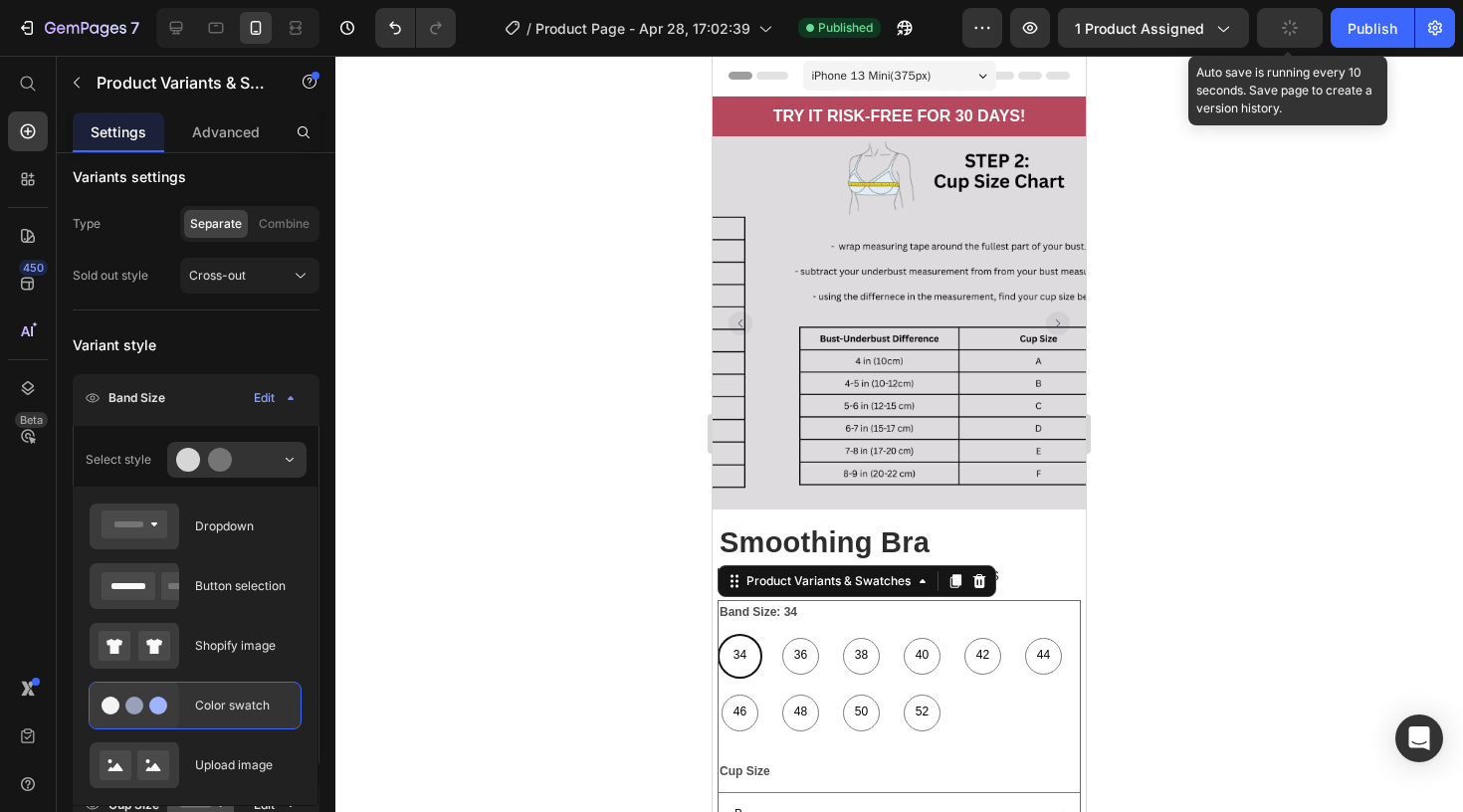 type on "45" 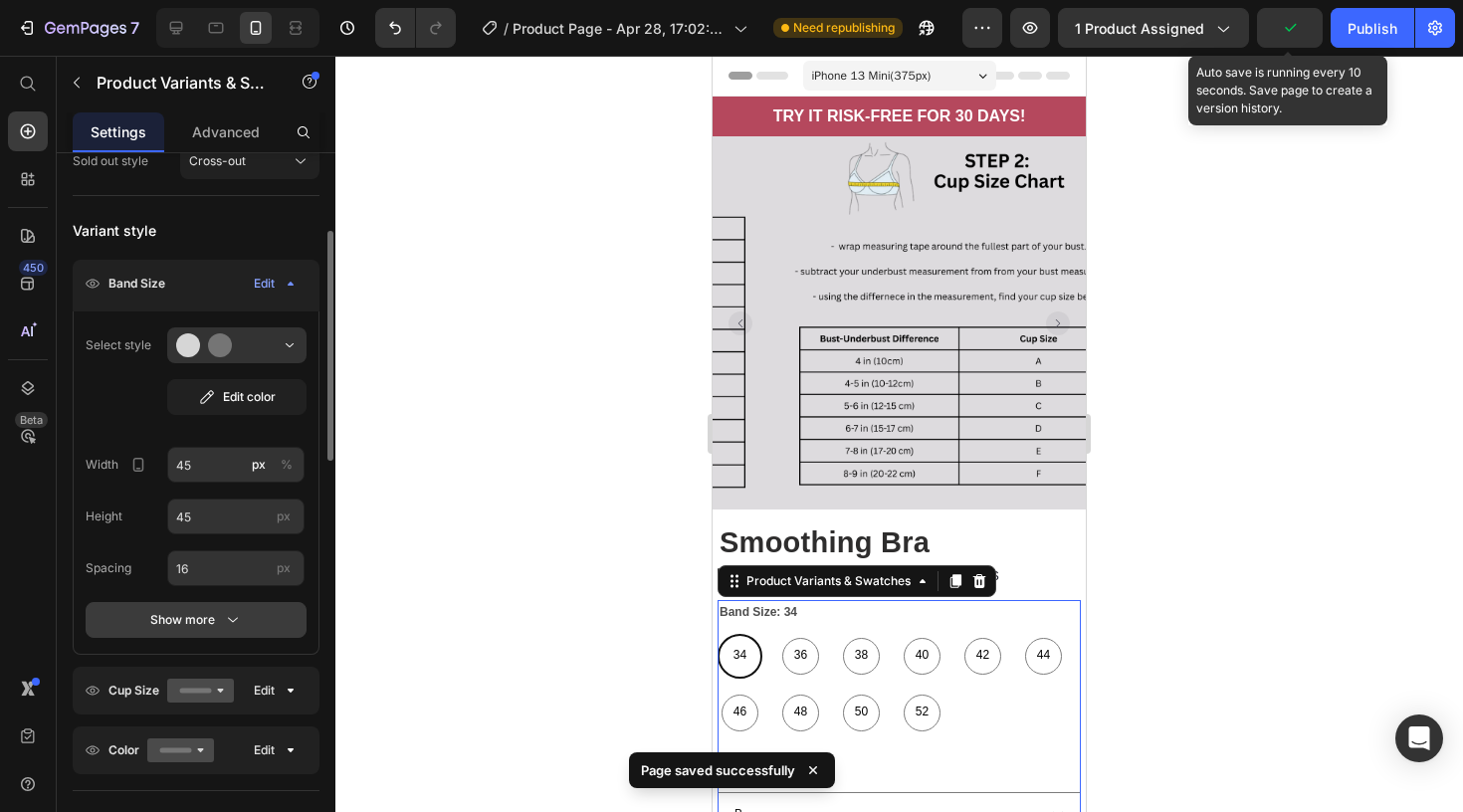 scroll, scrollTop: 292, scrollLeft: 0, axis: vertical 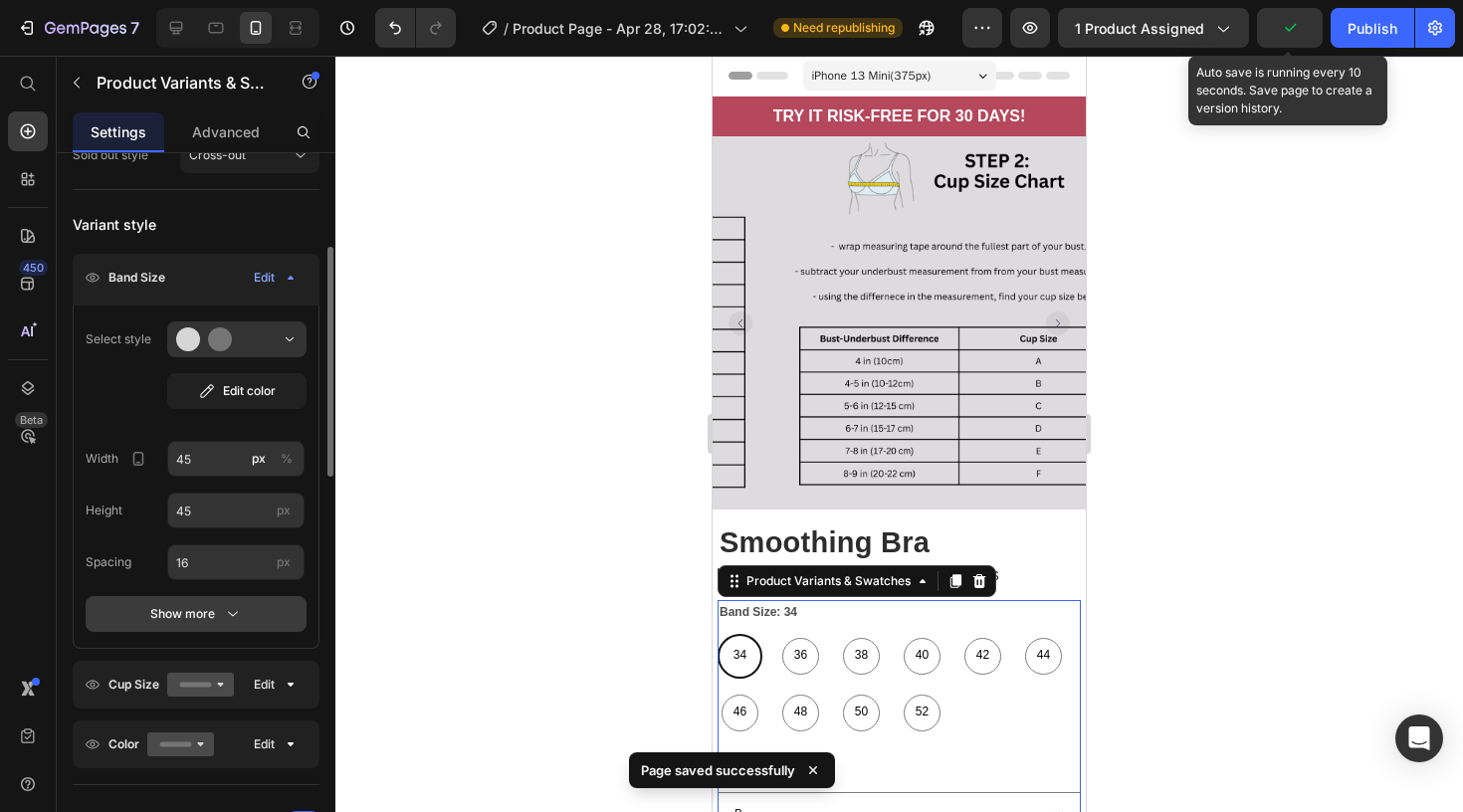 click on "Show more" at bounding box center [196, 614] 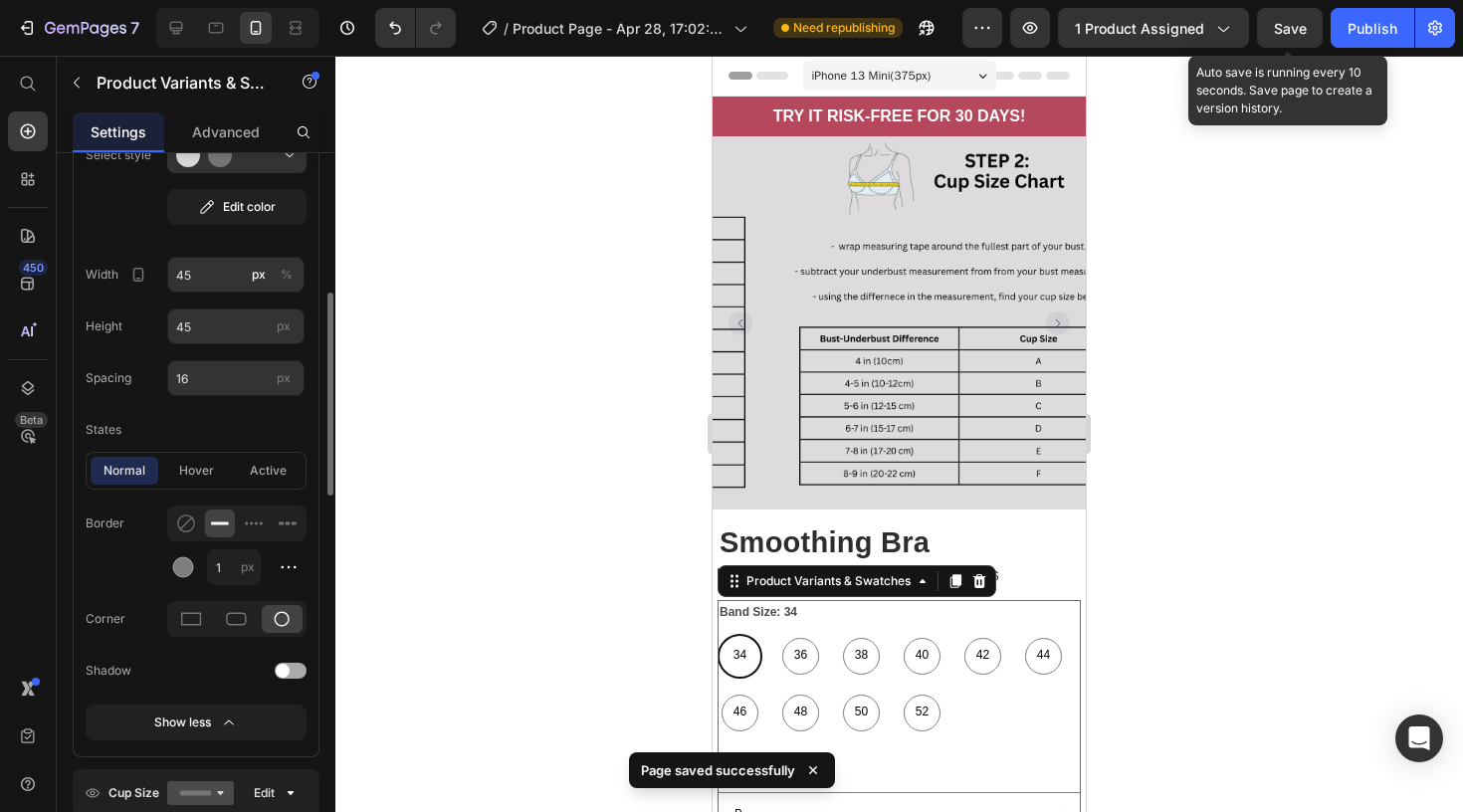 scroll, scrollTop: 479, scrollLeft: 0, axis: vertical 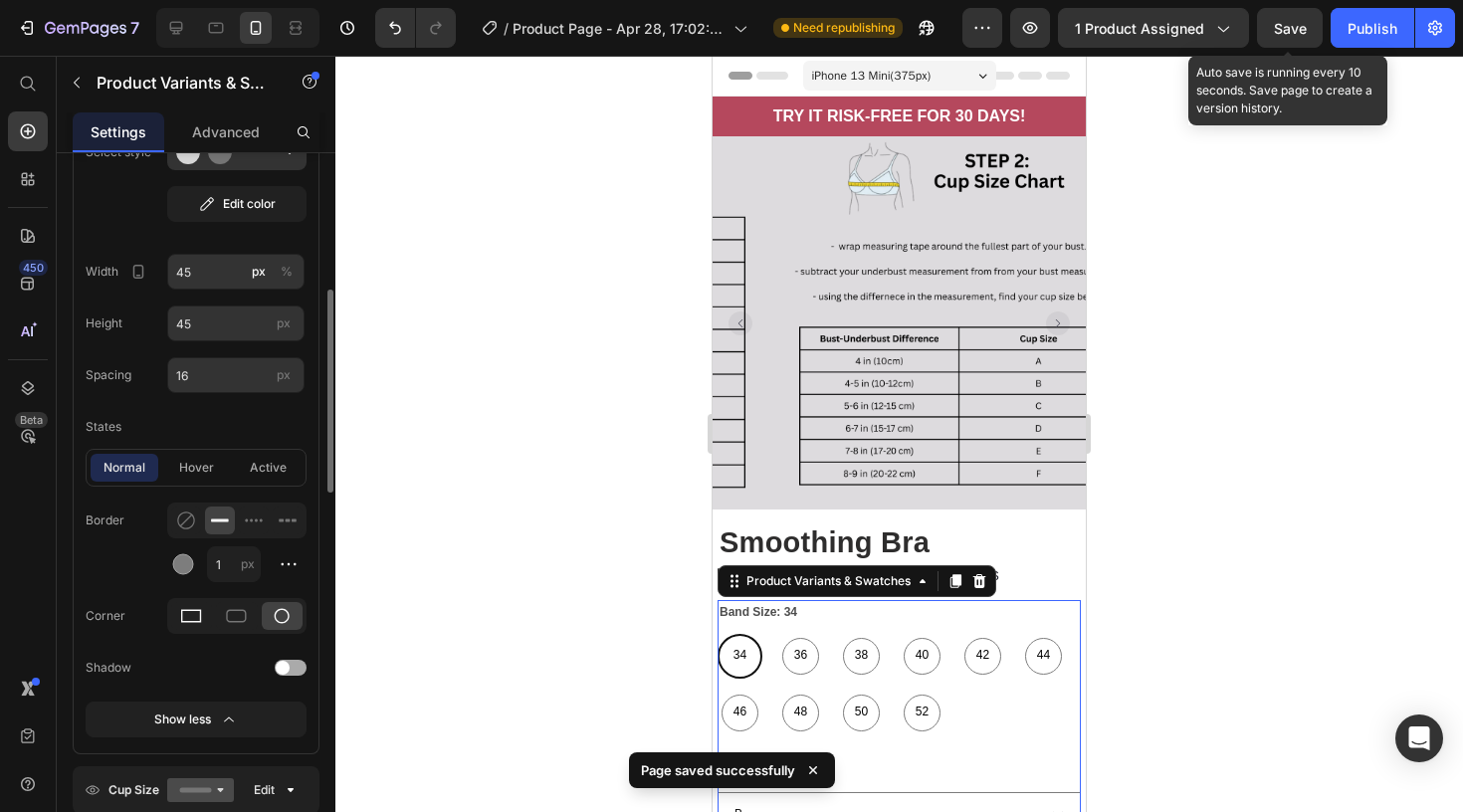 click 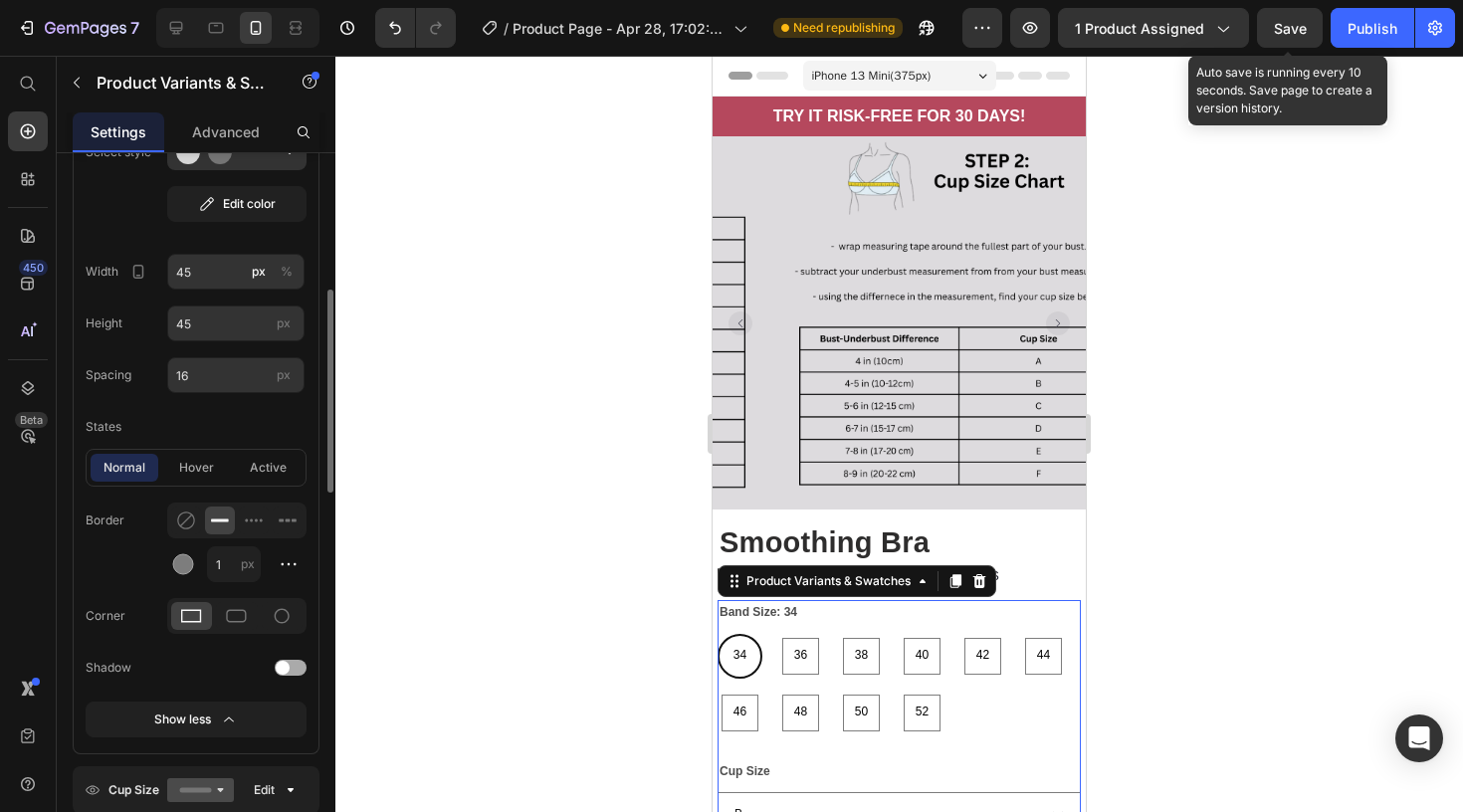 click on "normal hover active" 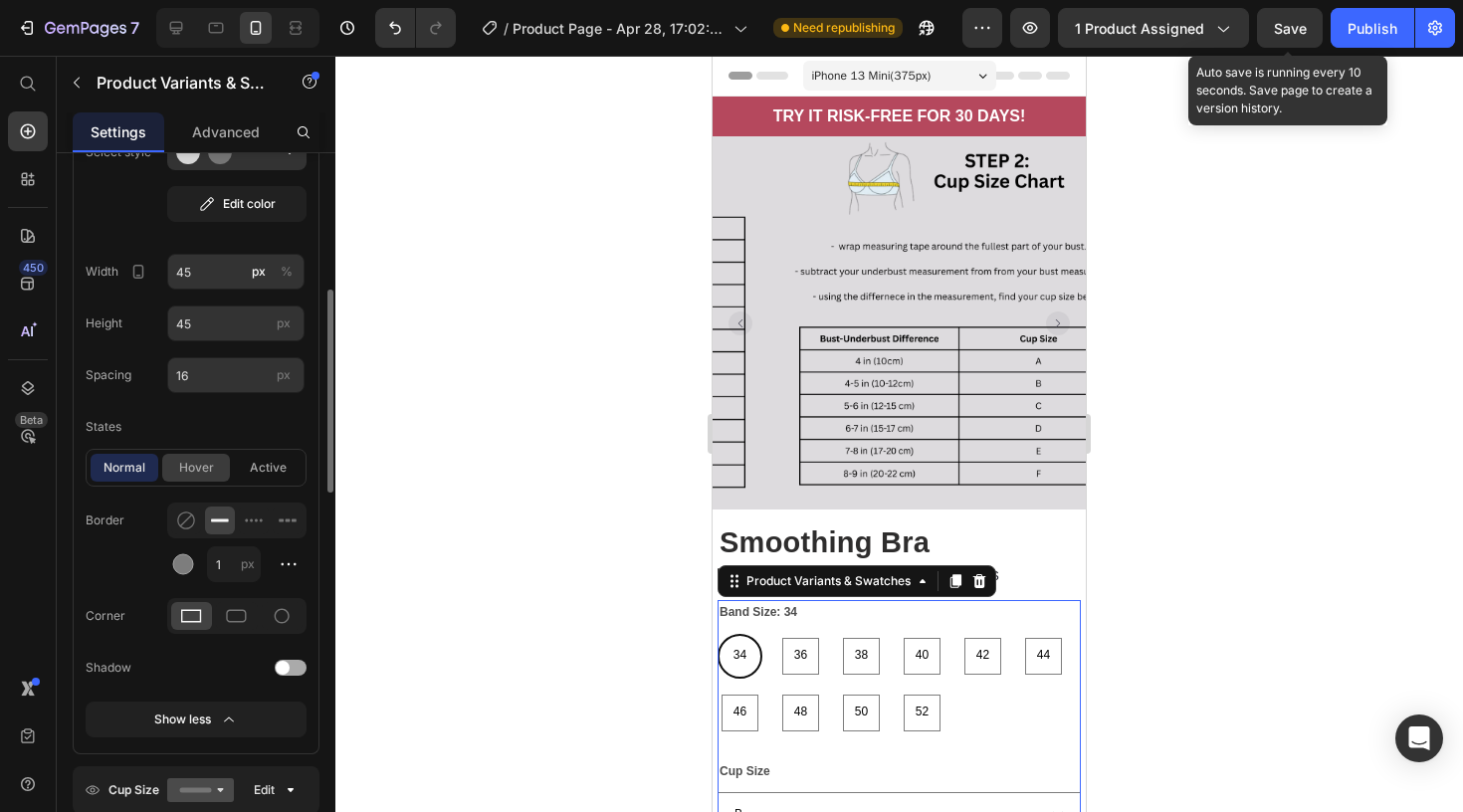 click on "hover" at bounding box center (196, 468) 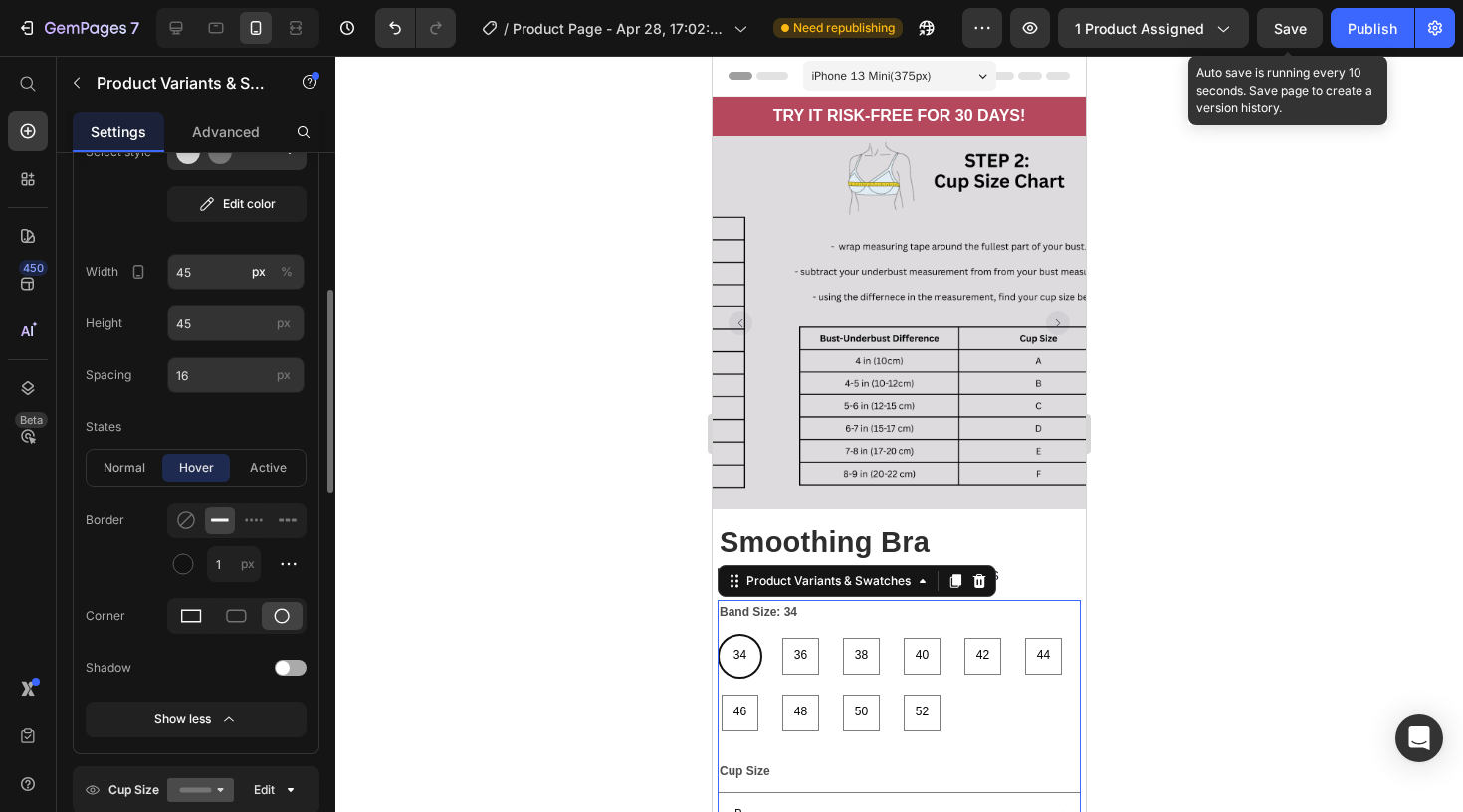 click 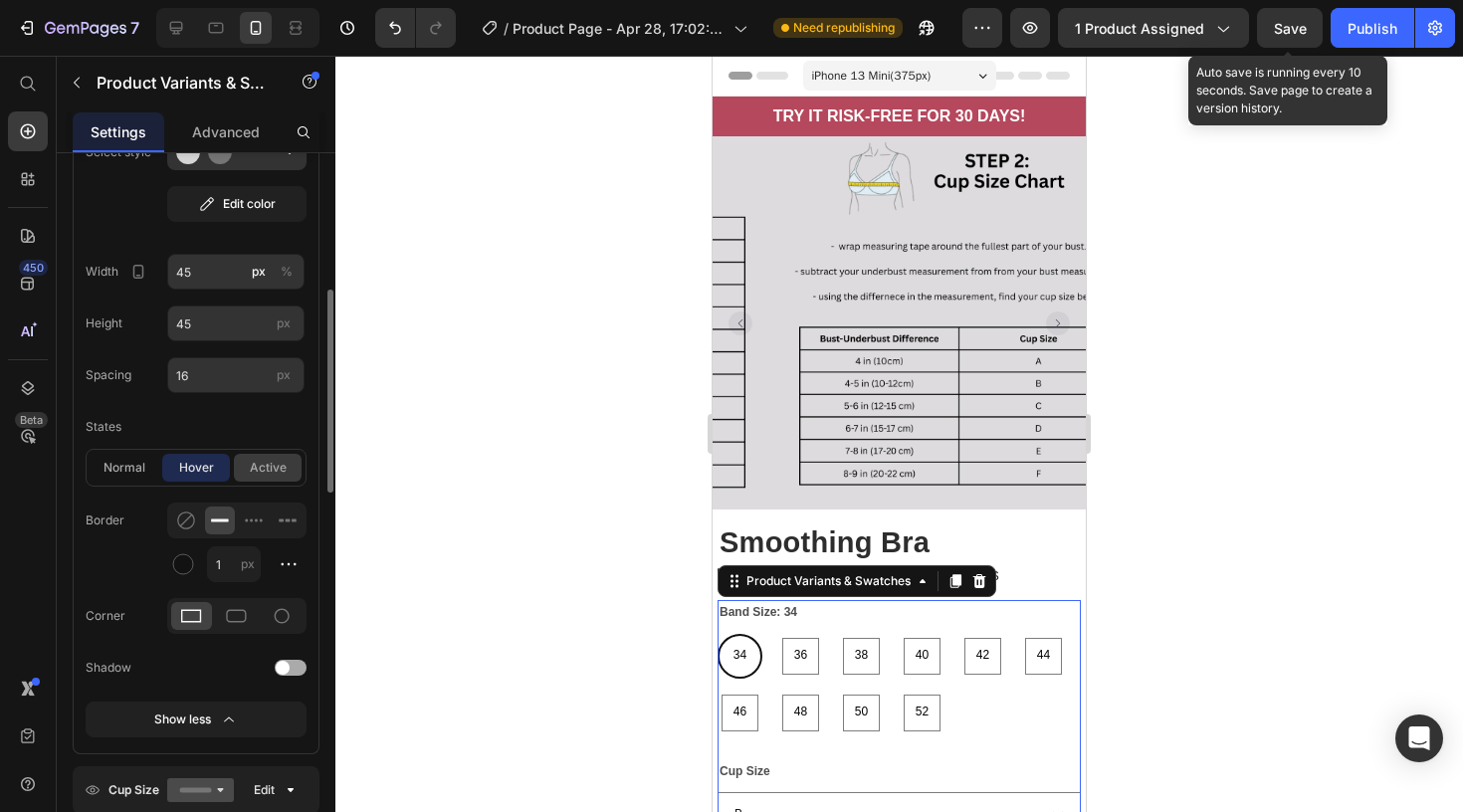 click on "active" at bounding box center [268, 468] 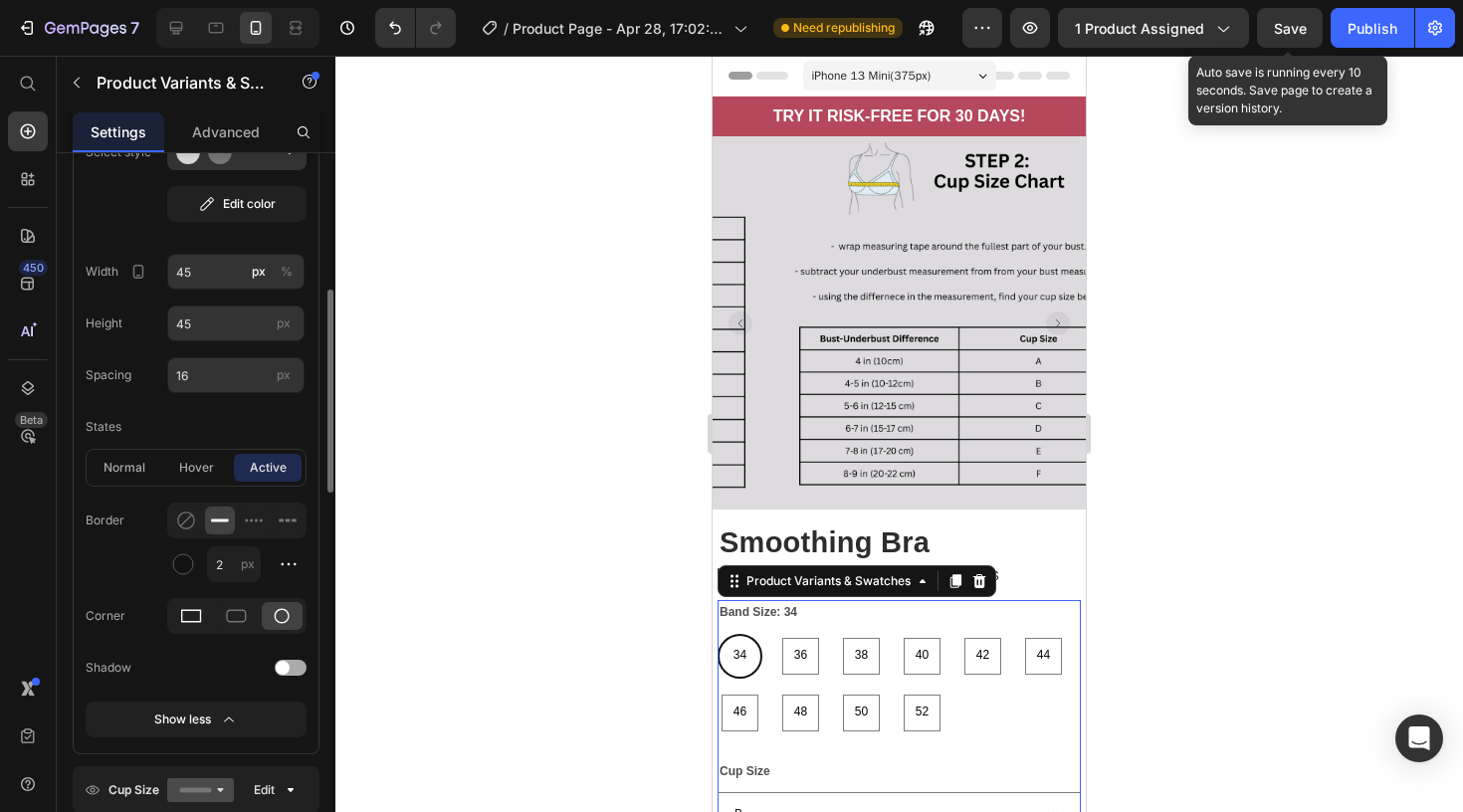 click 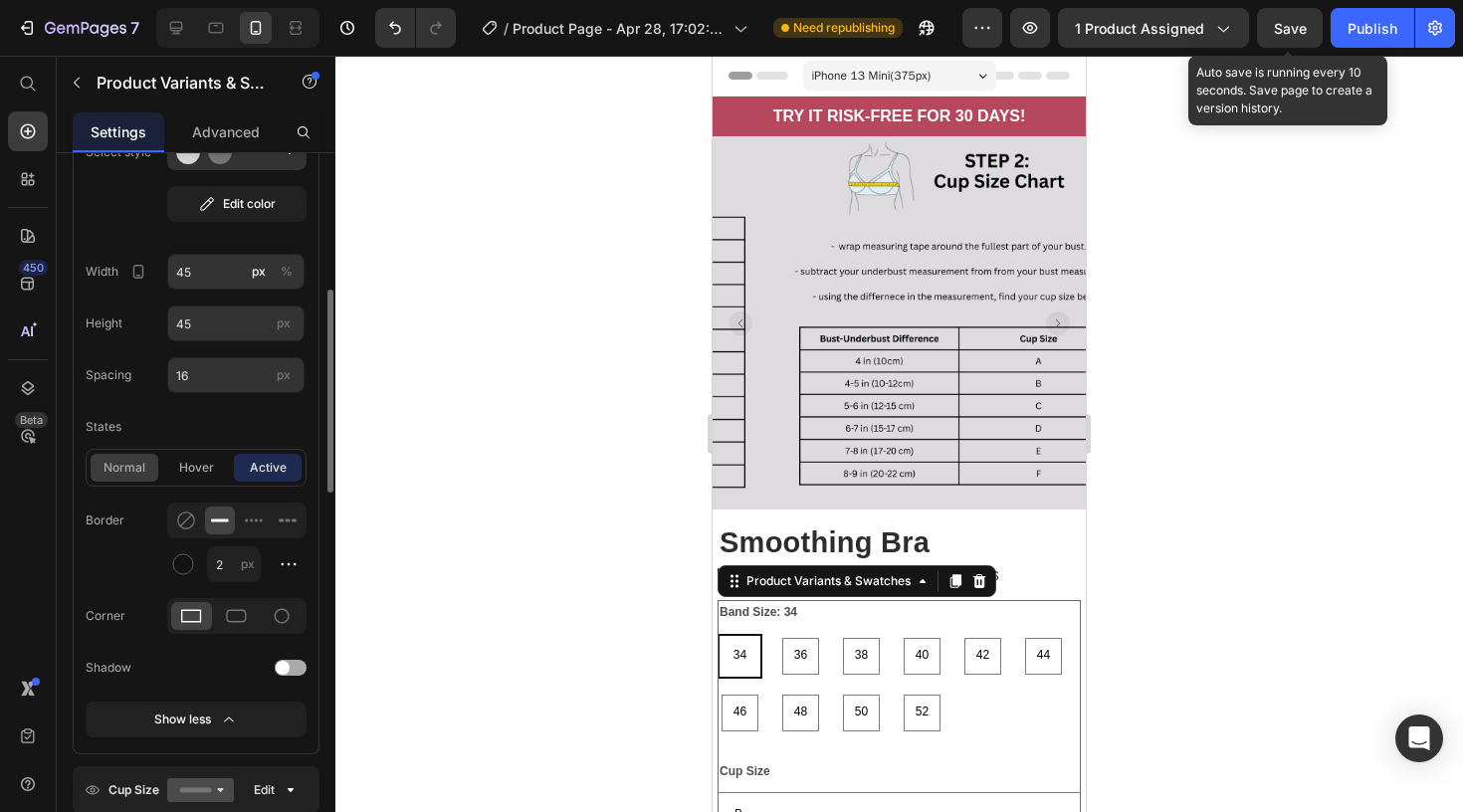 click on "normal" at bounding box center [124, 468] 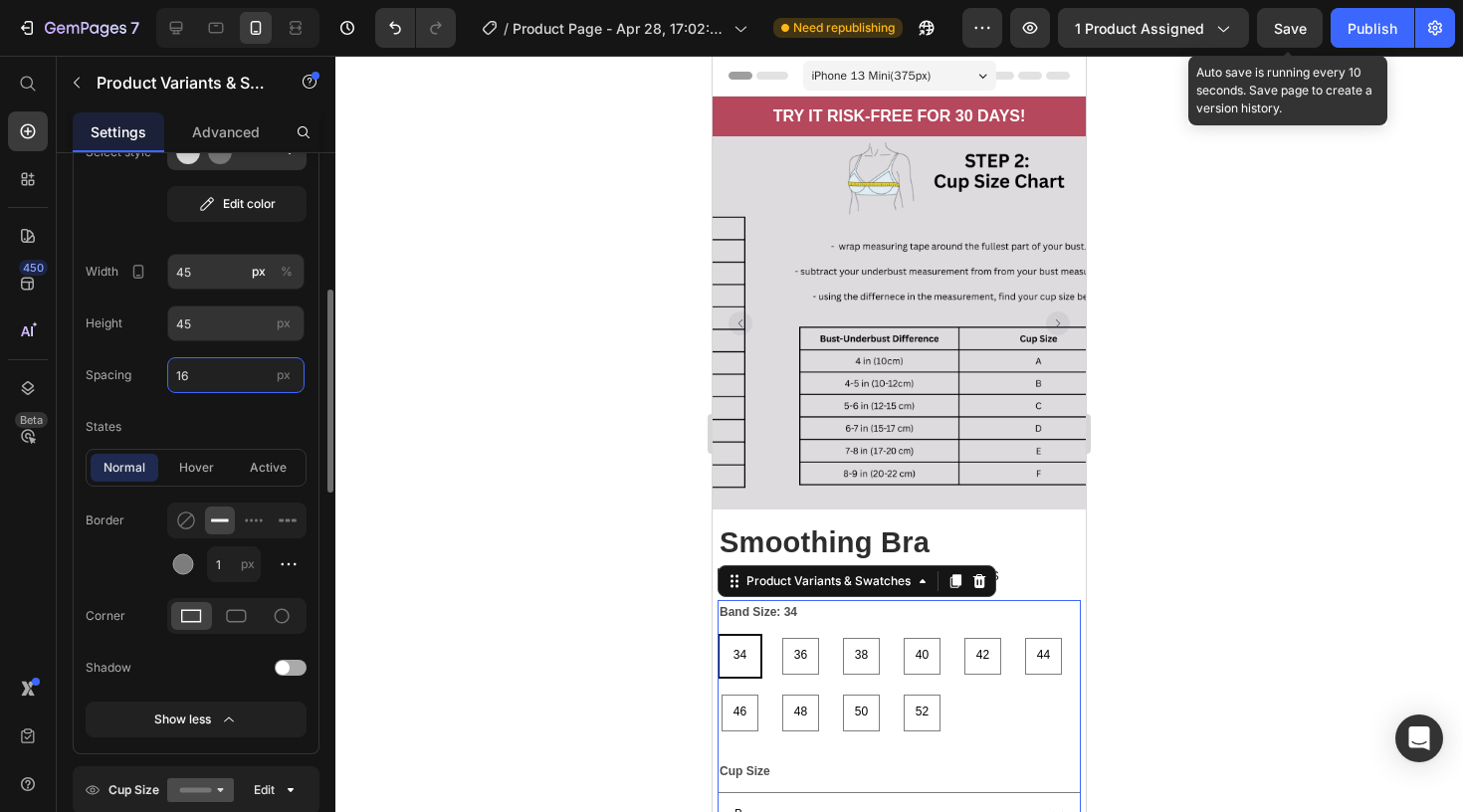 click on "16" at bounding box center (236, 375) 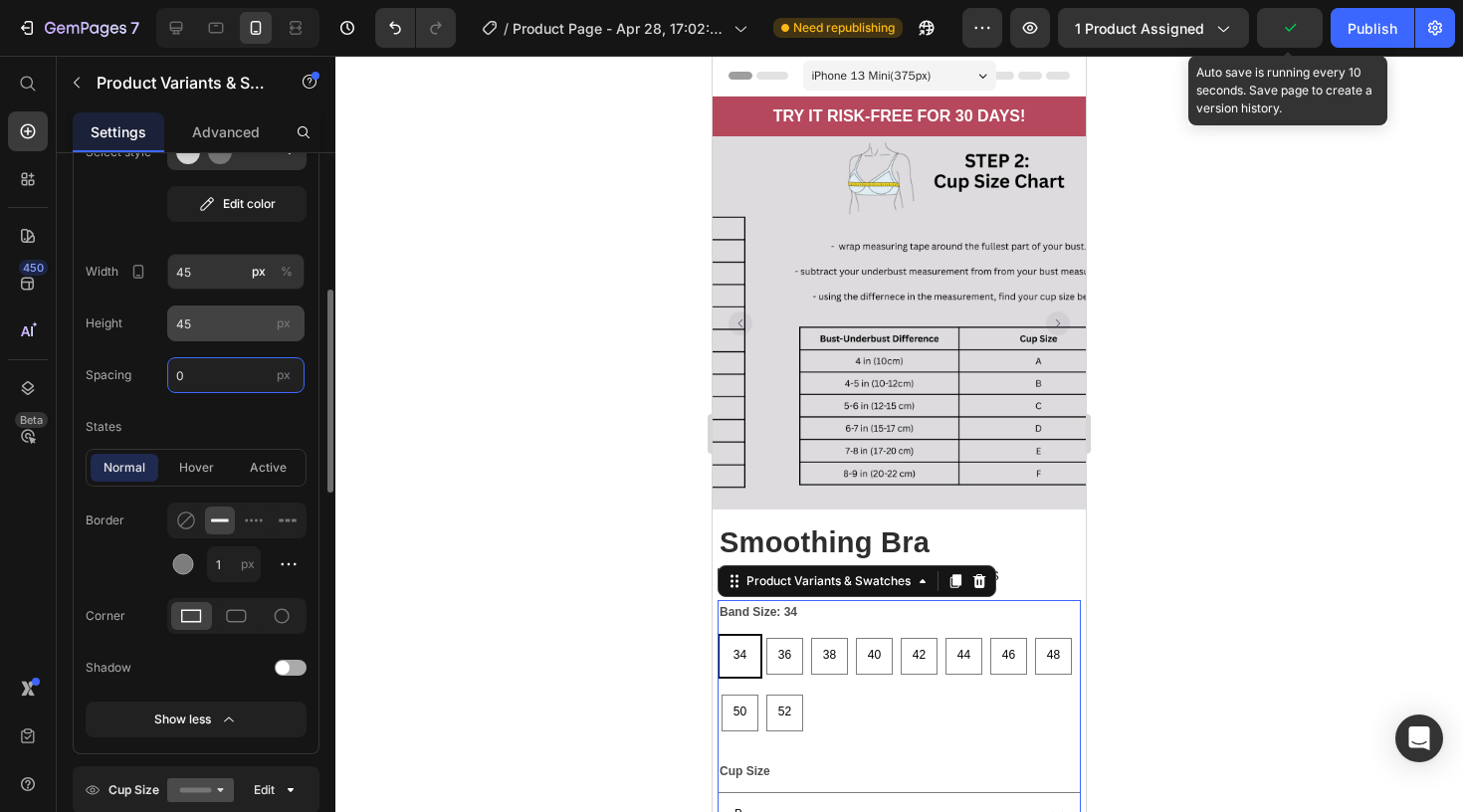 type on "0" 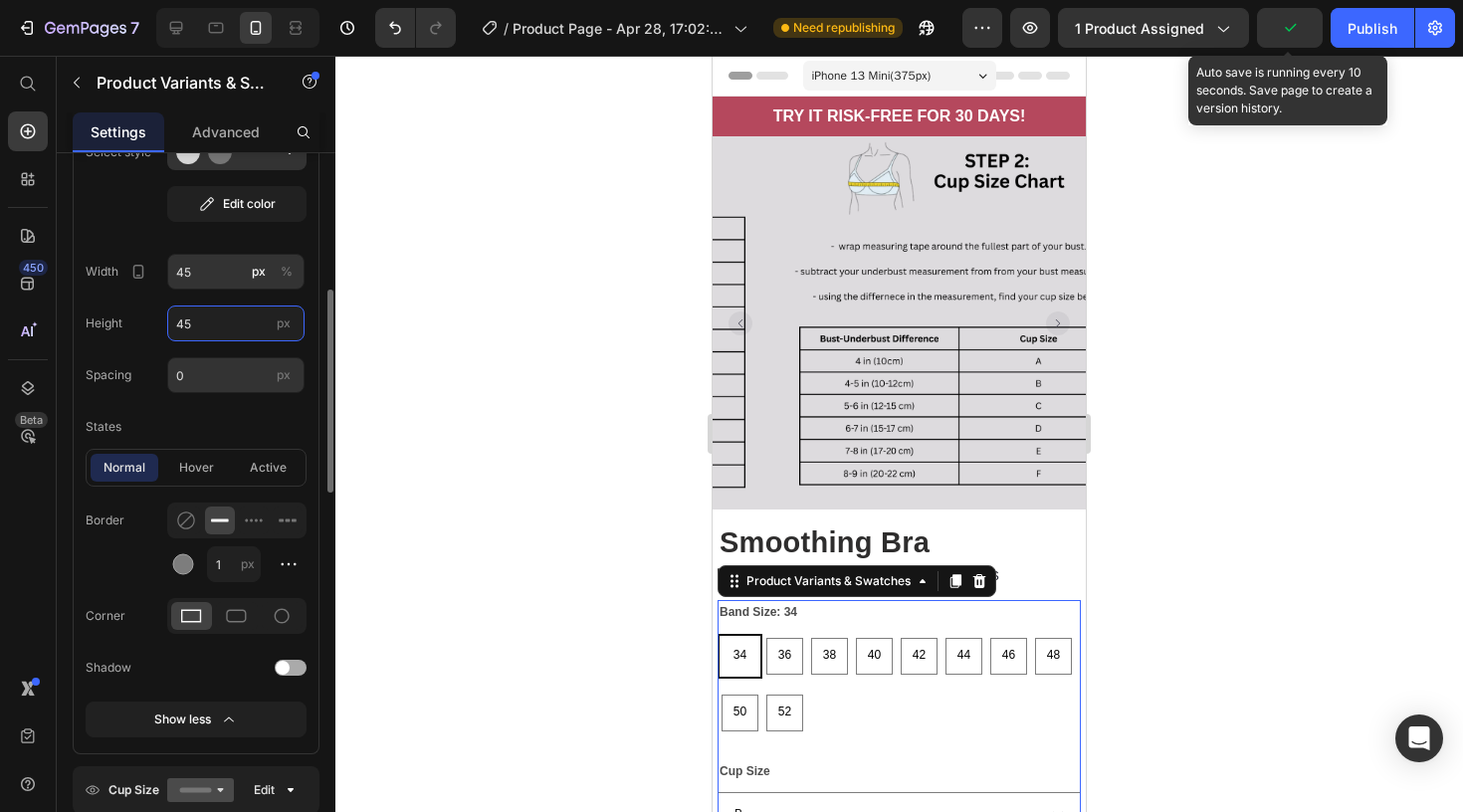 click on "45" at bounding box center (236, 323) 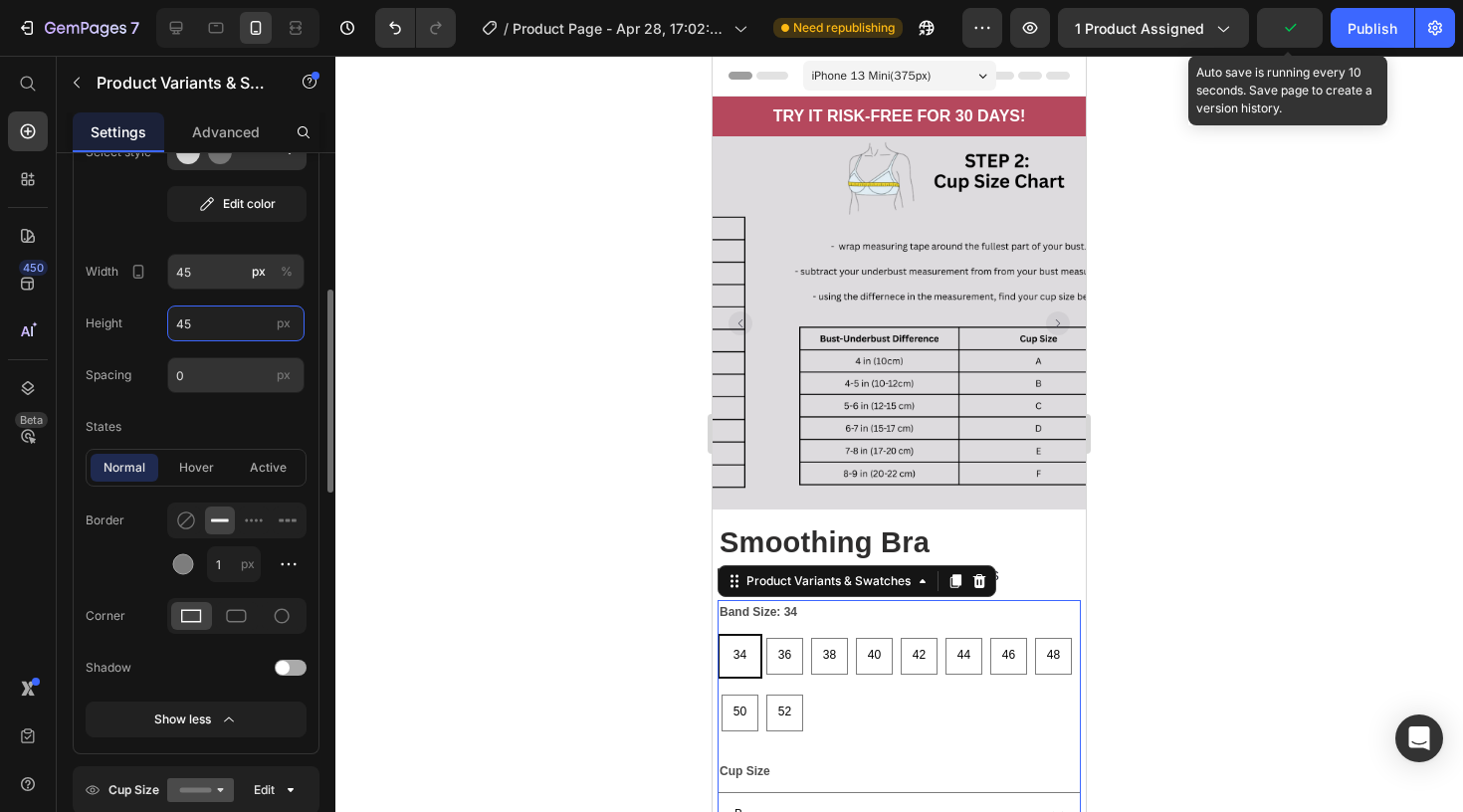 click on "45" at bounding box center [236, 323] 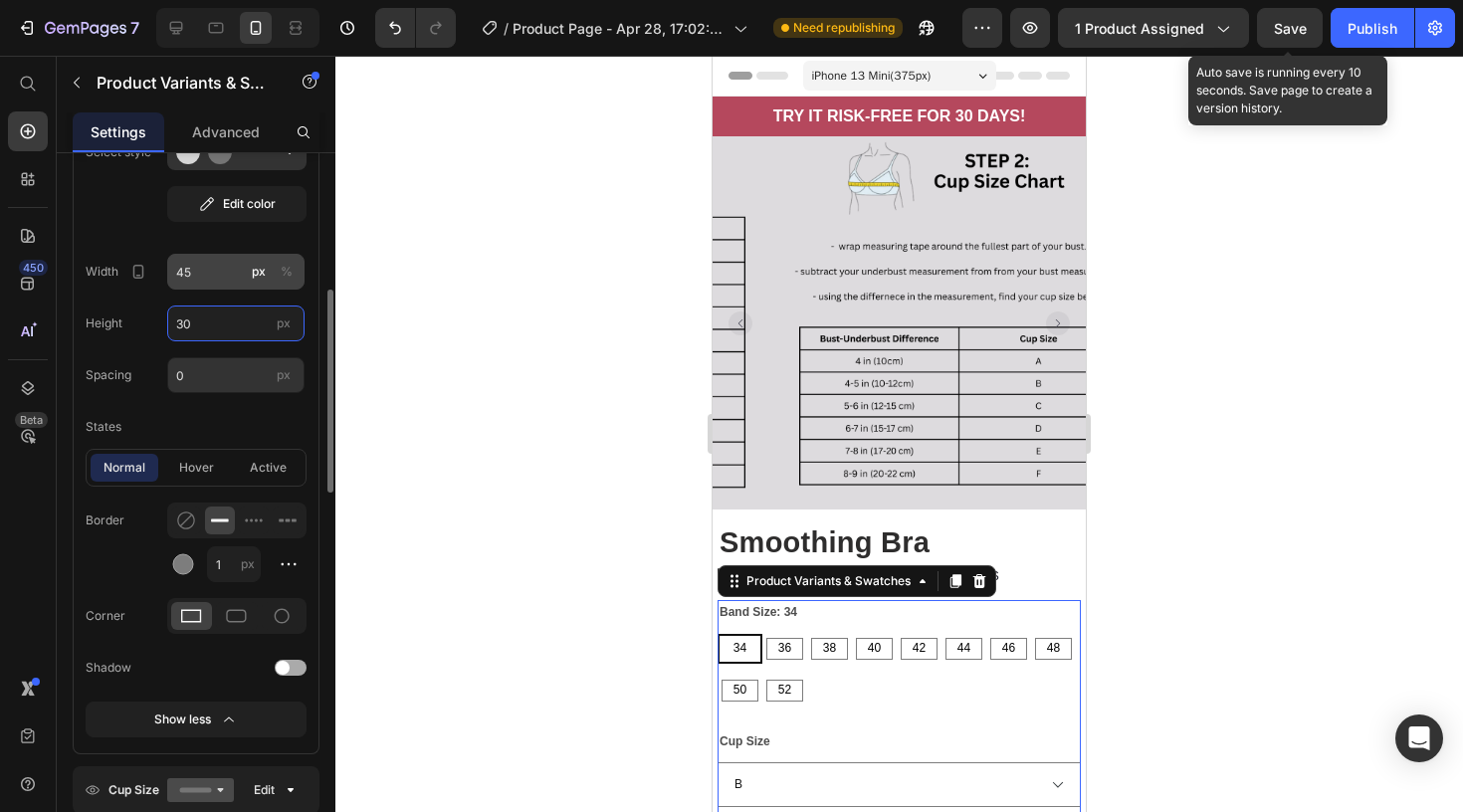 type on "30" 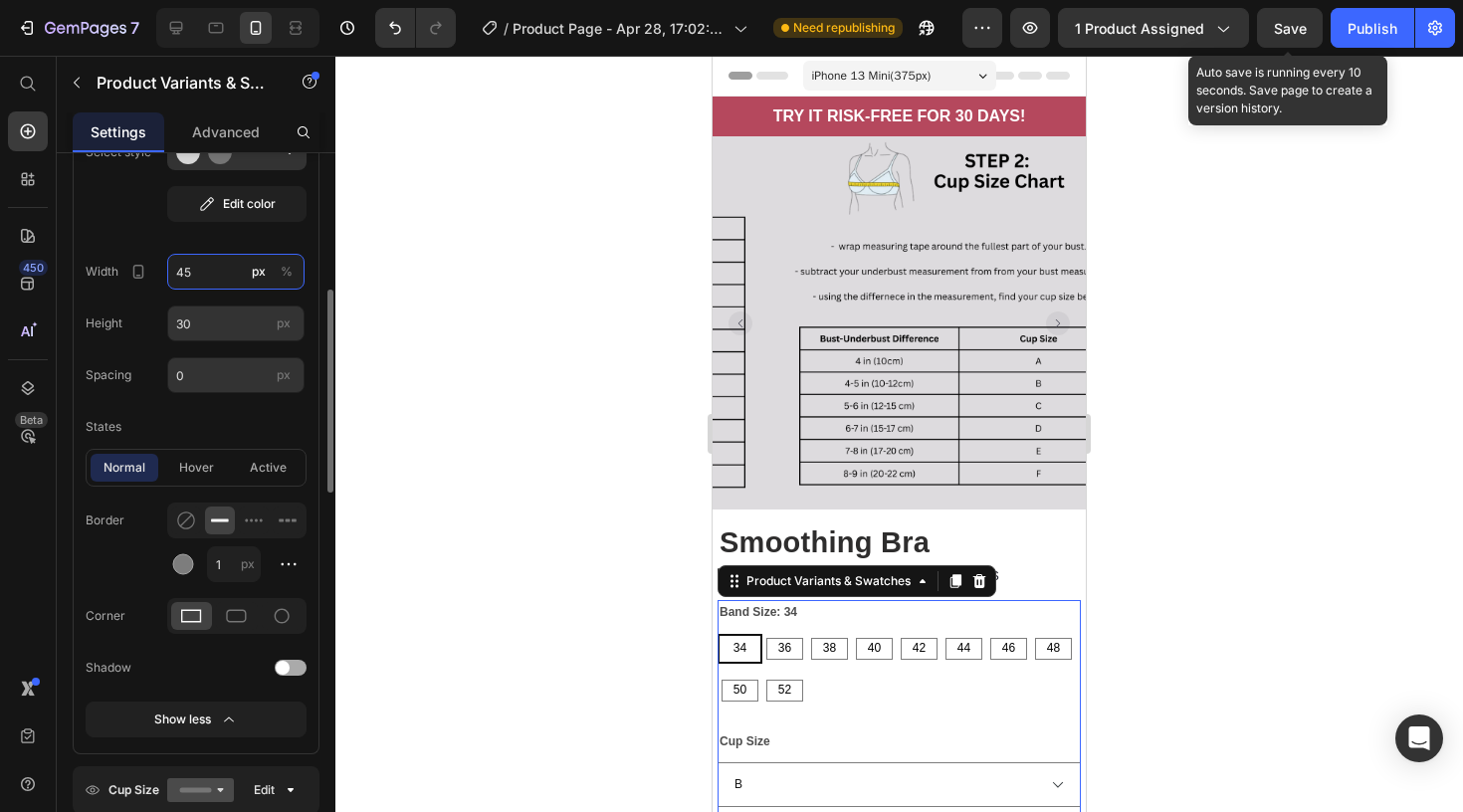 click on "45" at bounding box center [236, 272] 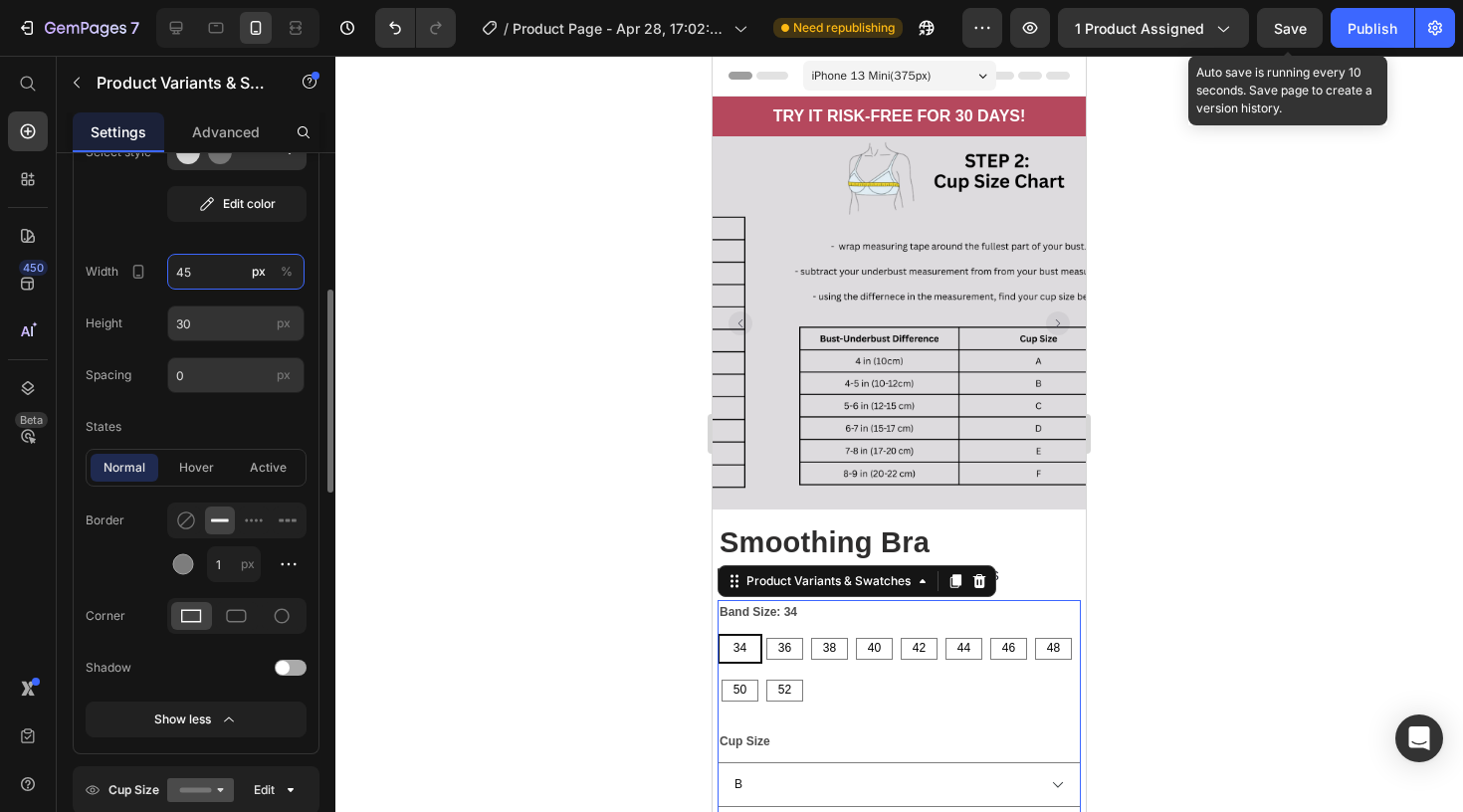 click on "45" at bounding box center (236, 272) 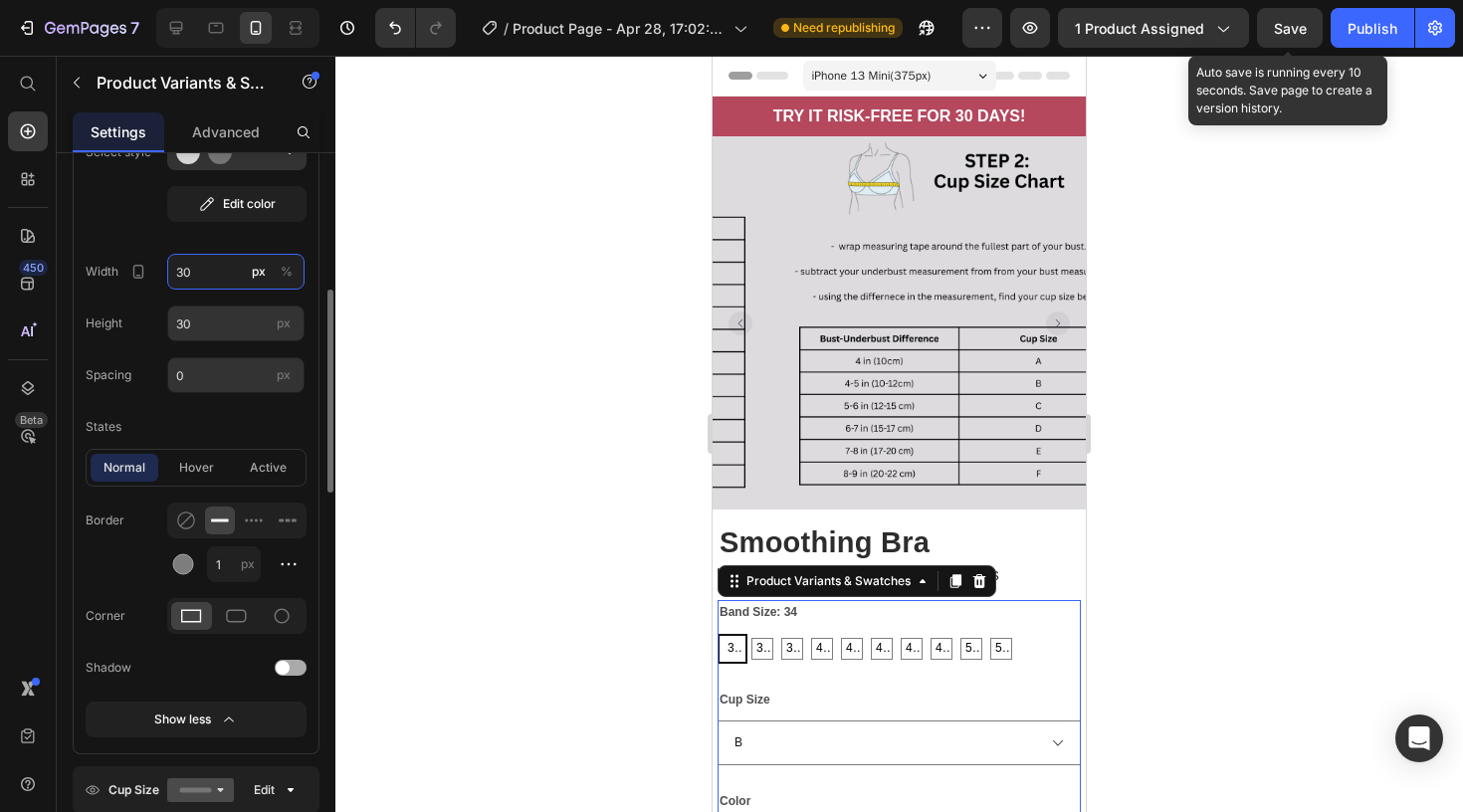 click on "30" at bounding box center (236, 272) 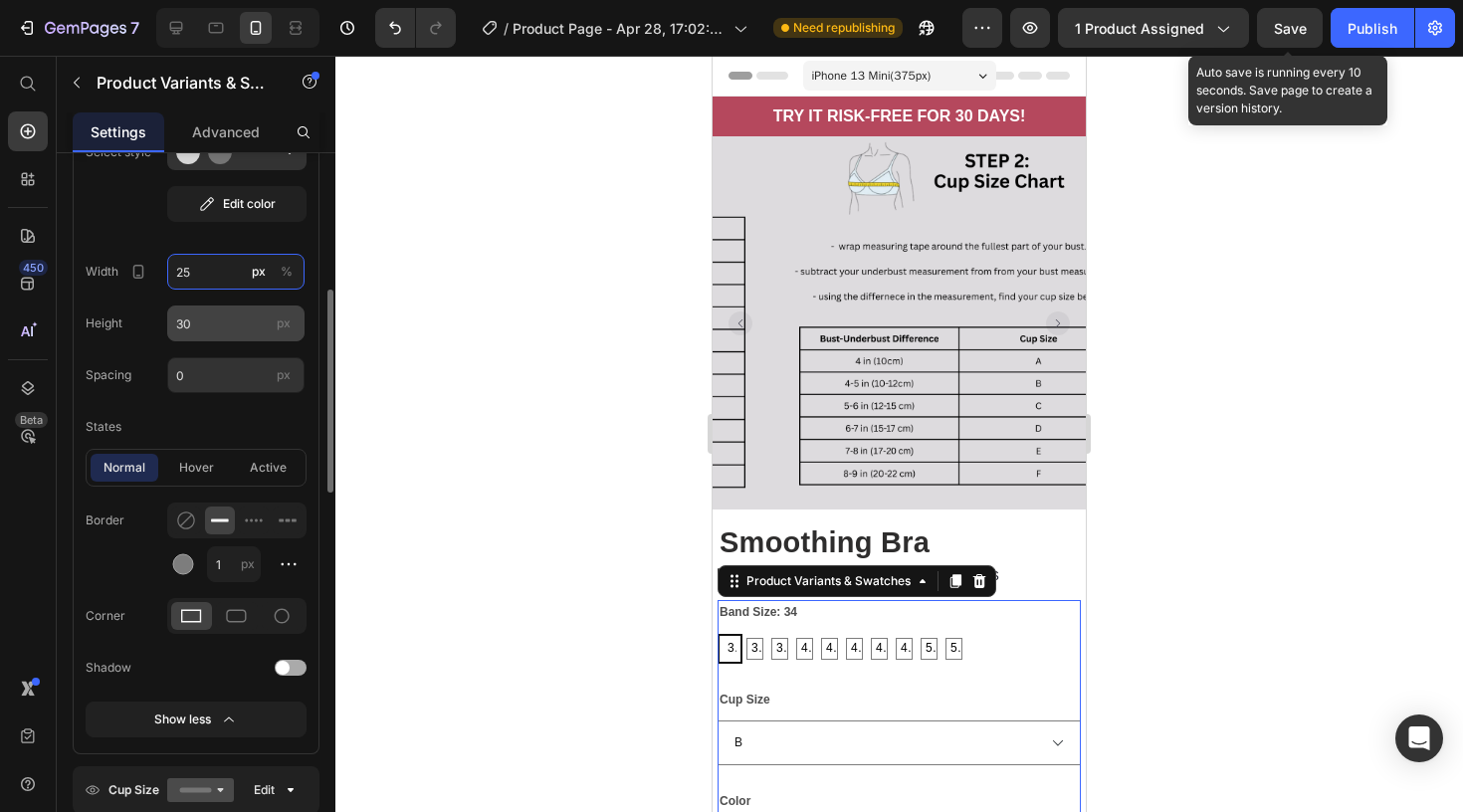type on "25" 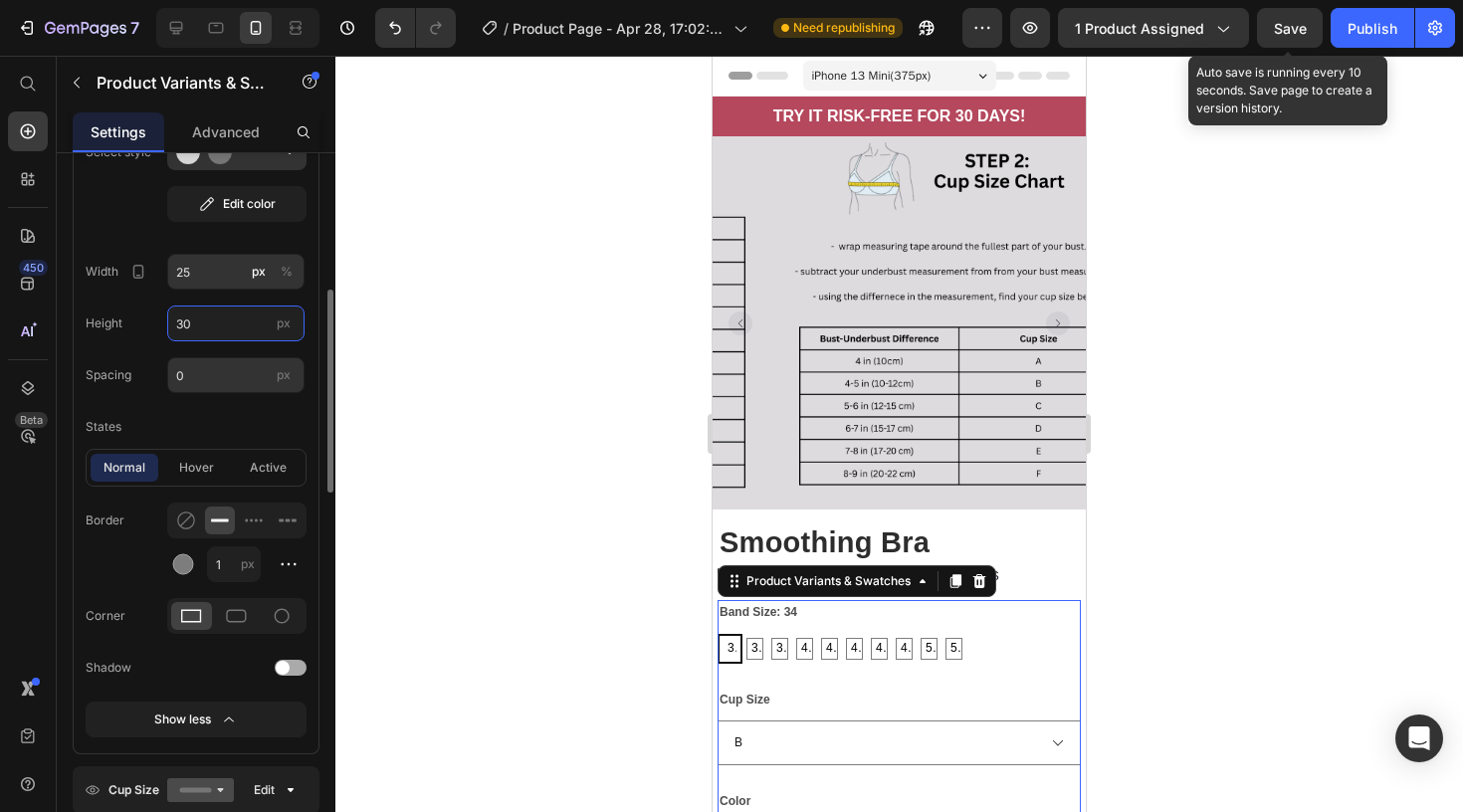 click on "30" at bounding box center (236, 323) 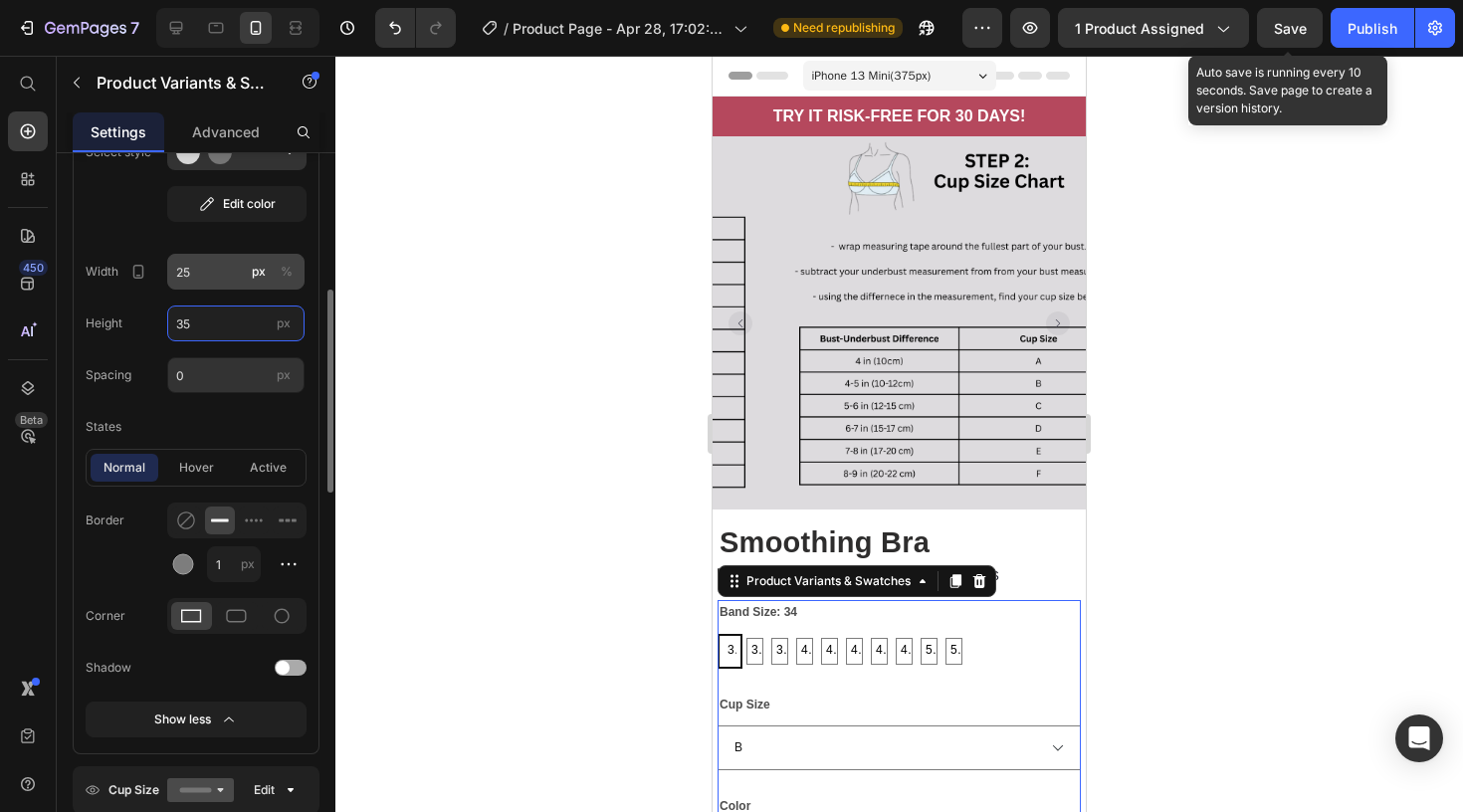 type on "35" 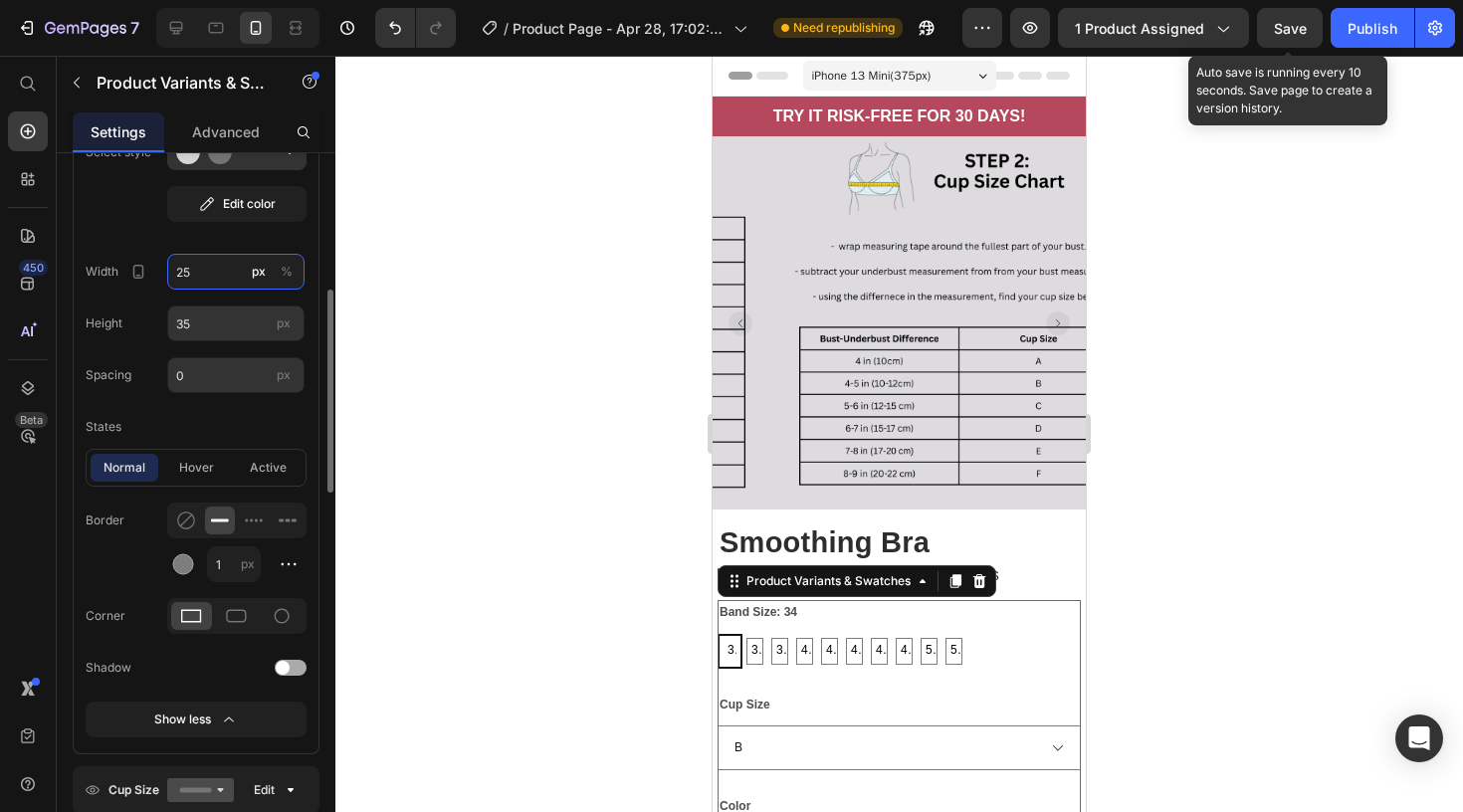 click on "25" at bounding box center (236, 272) 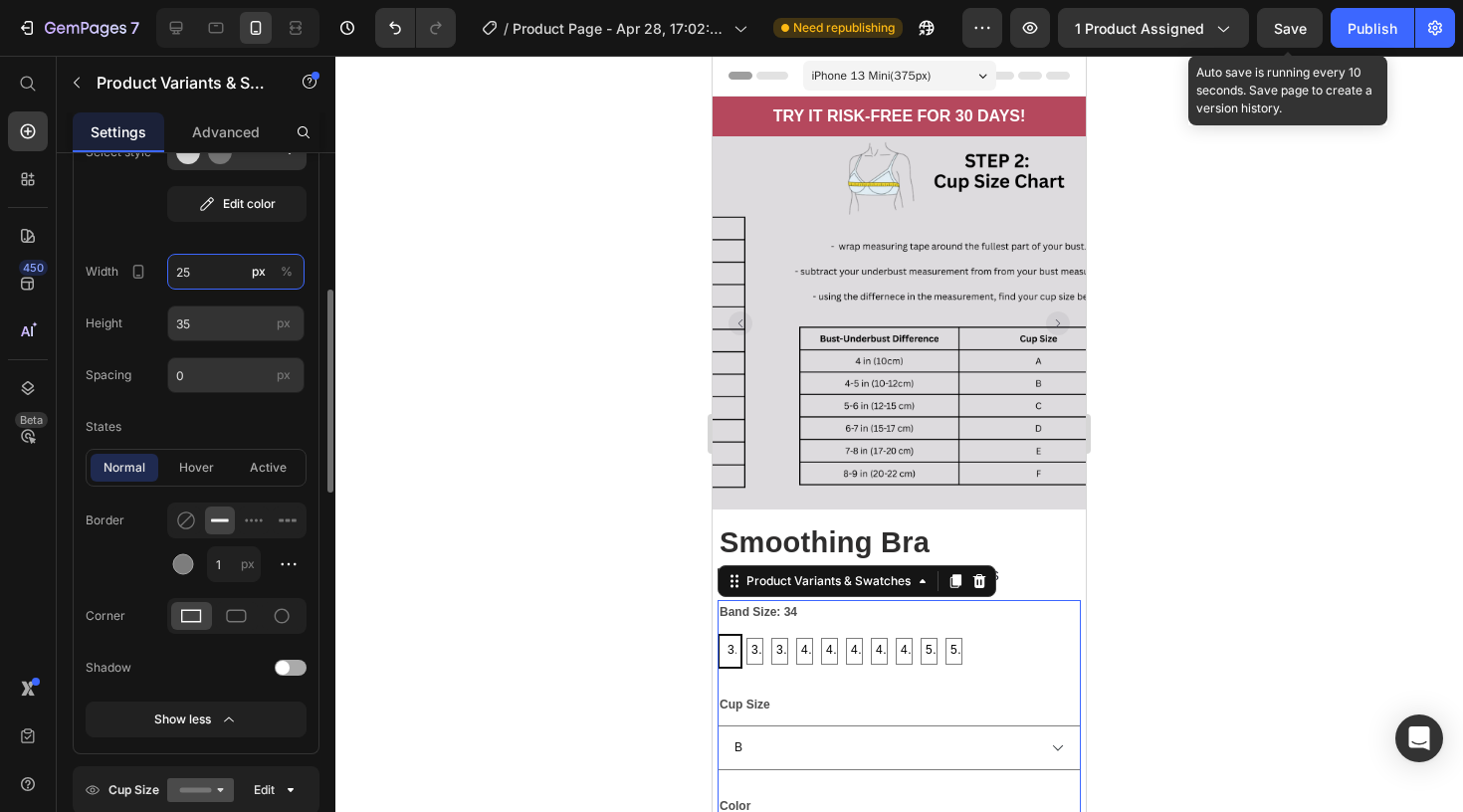 click on "25" at bounding box center (236, 272) 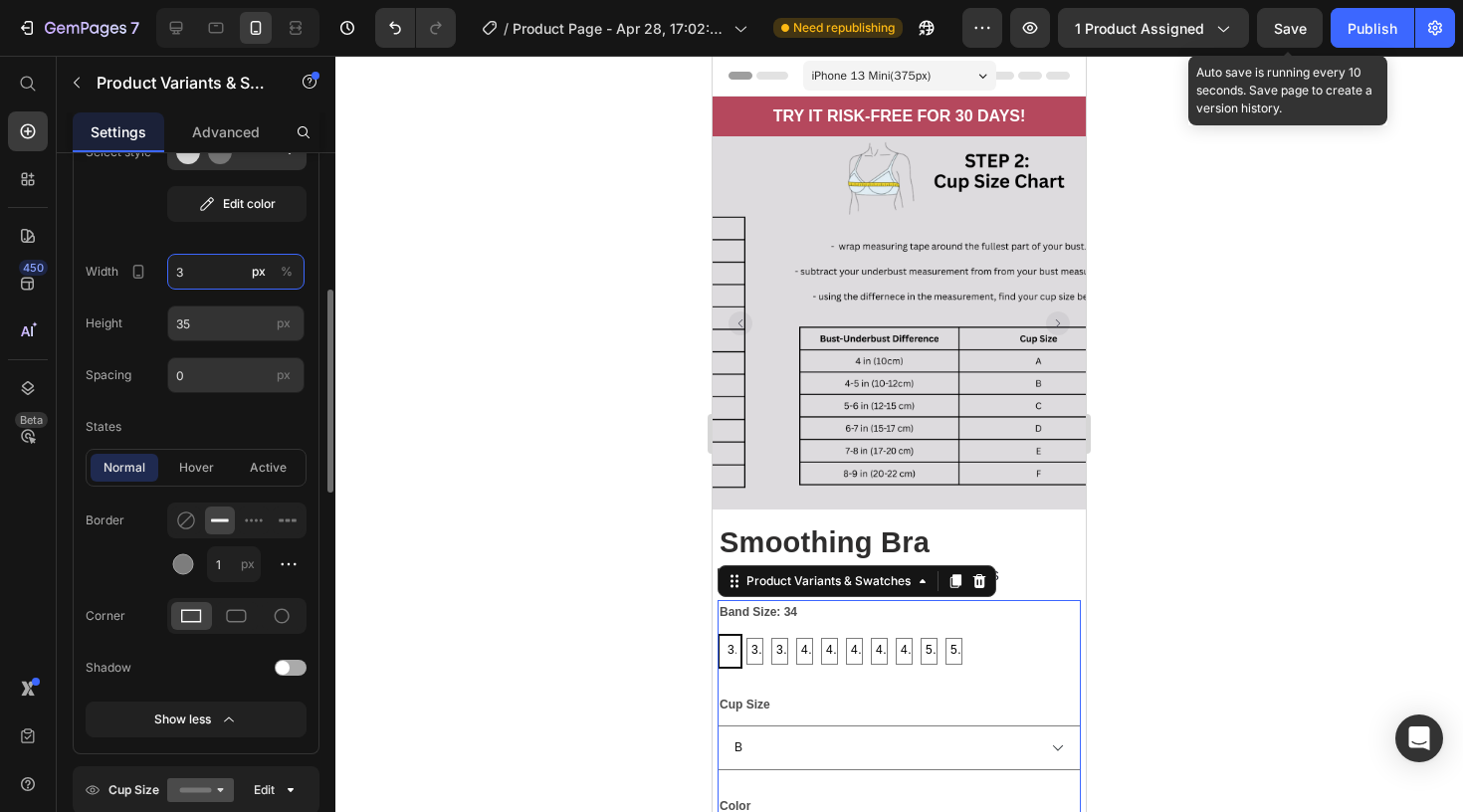 type on "35" 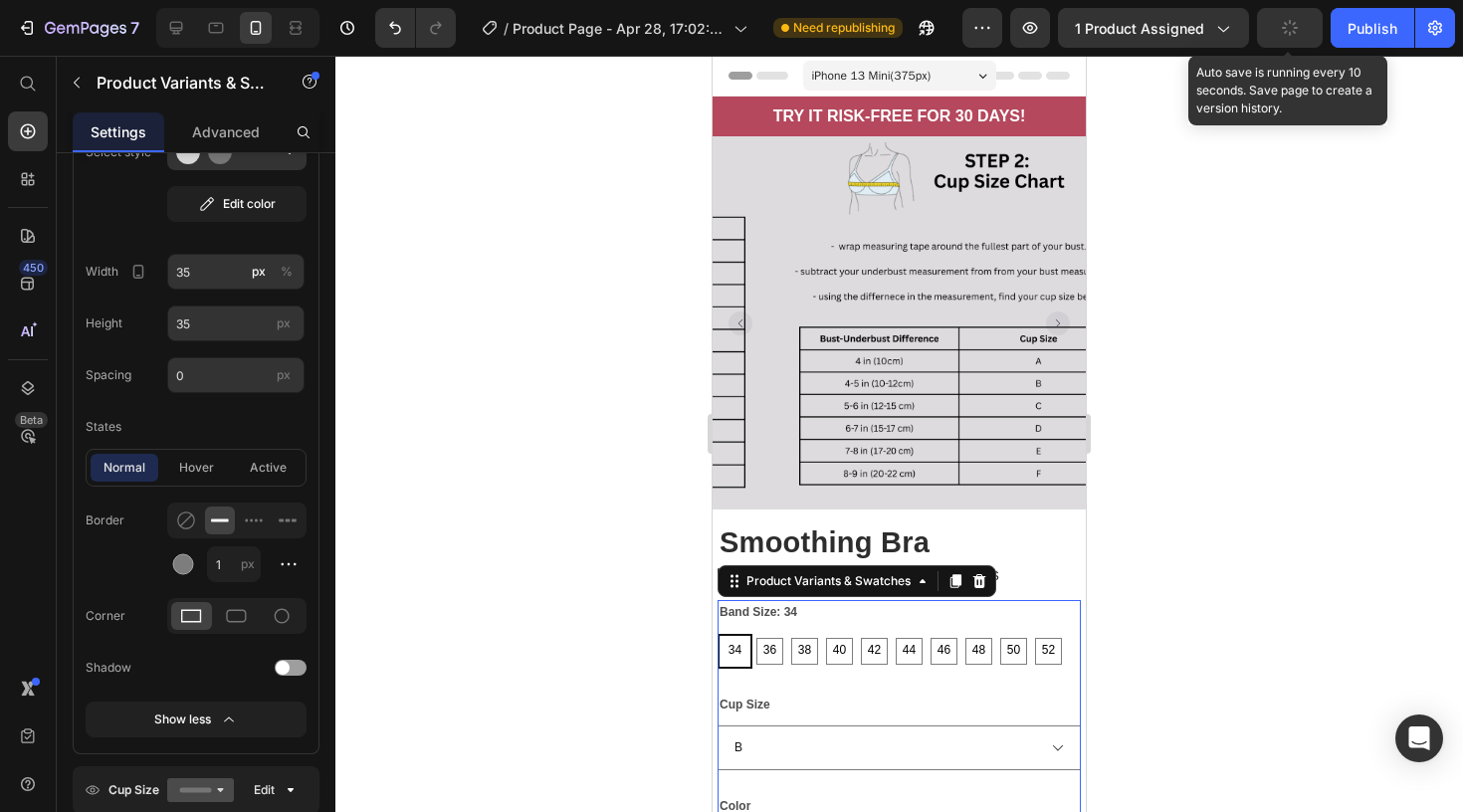 click 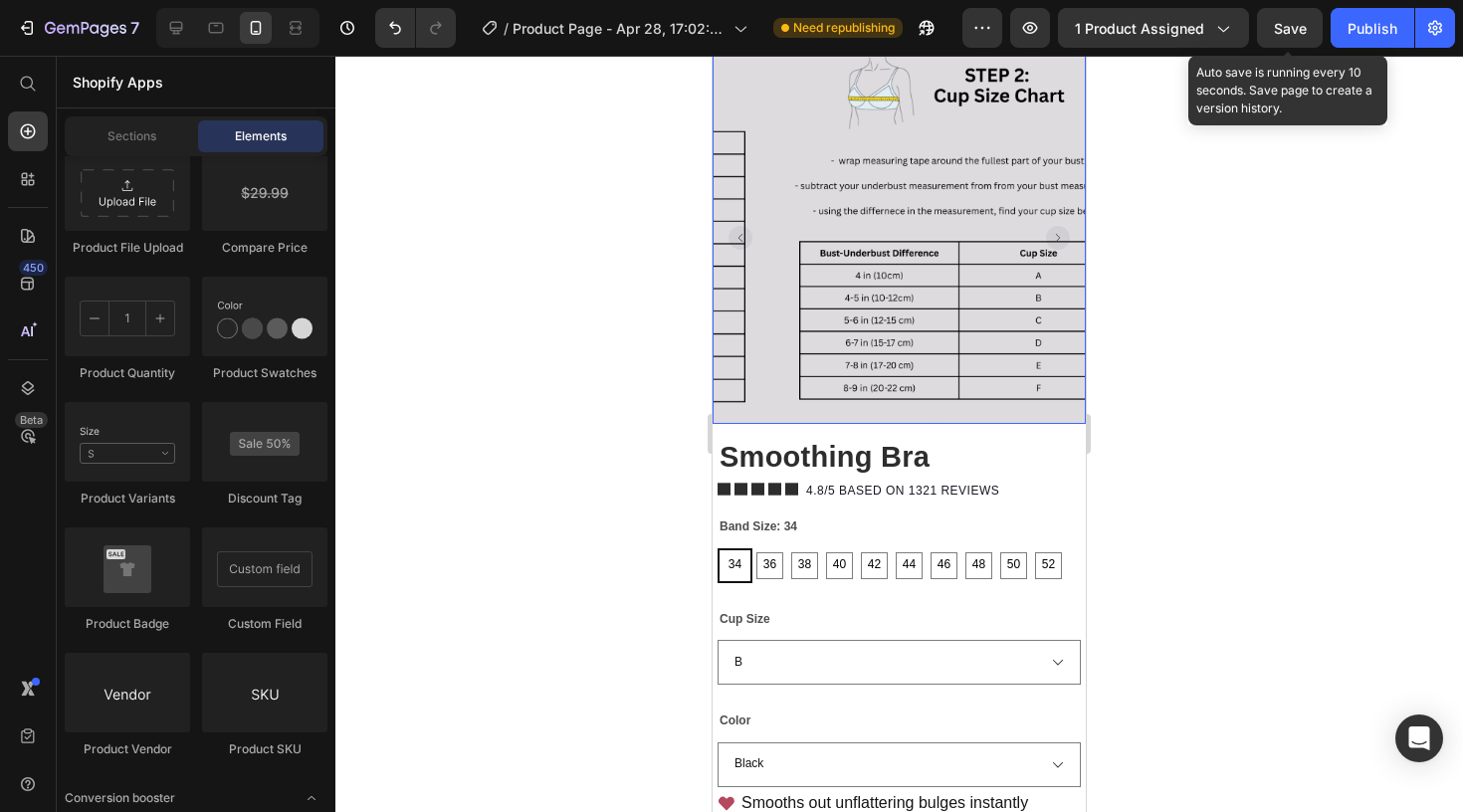 scroll, scrollTop: 101, scrollLeft: 0, axis: vertical 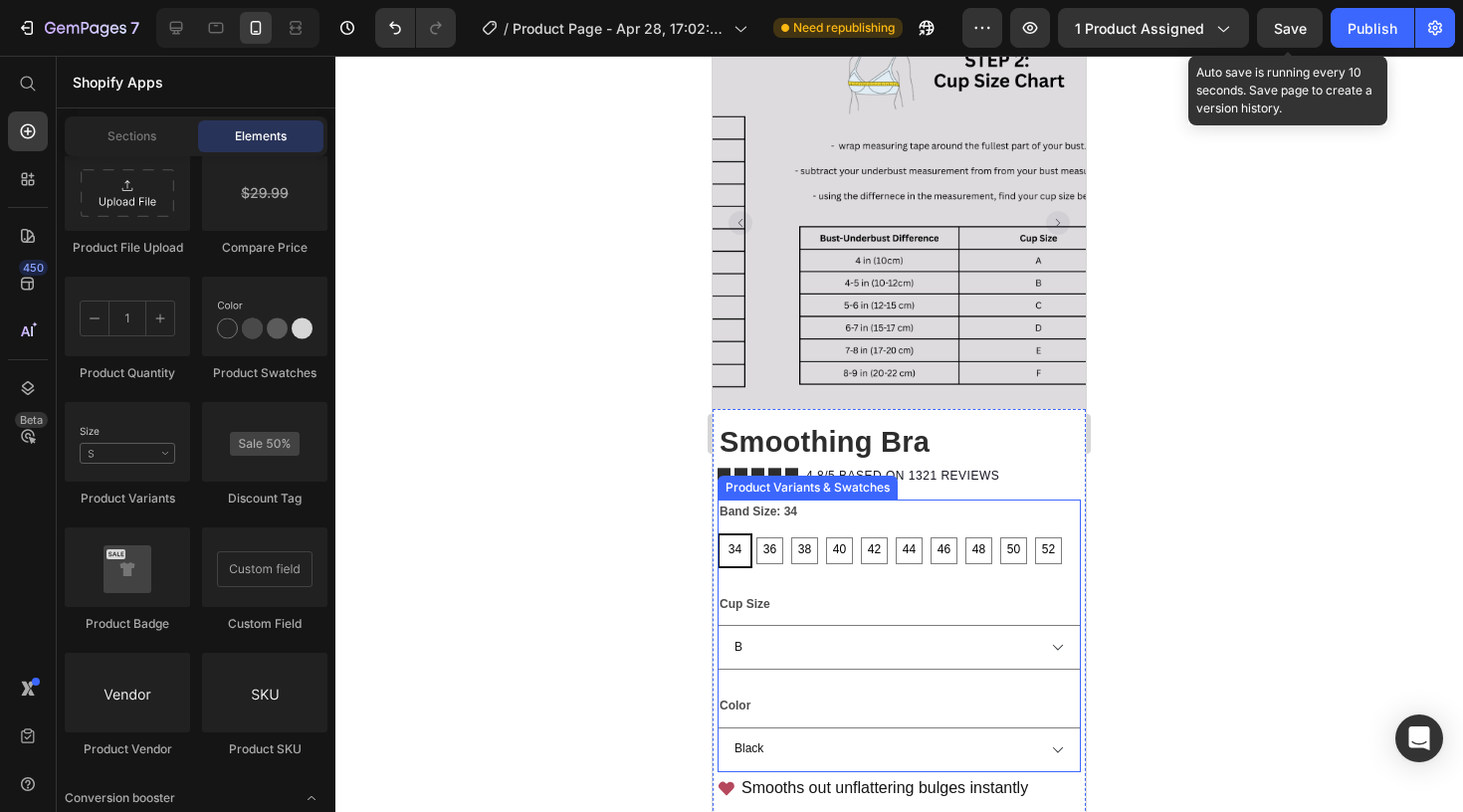 click on "Cup Size B C D DD (E) DDD (F)" at bounding box center (899, 631) 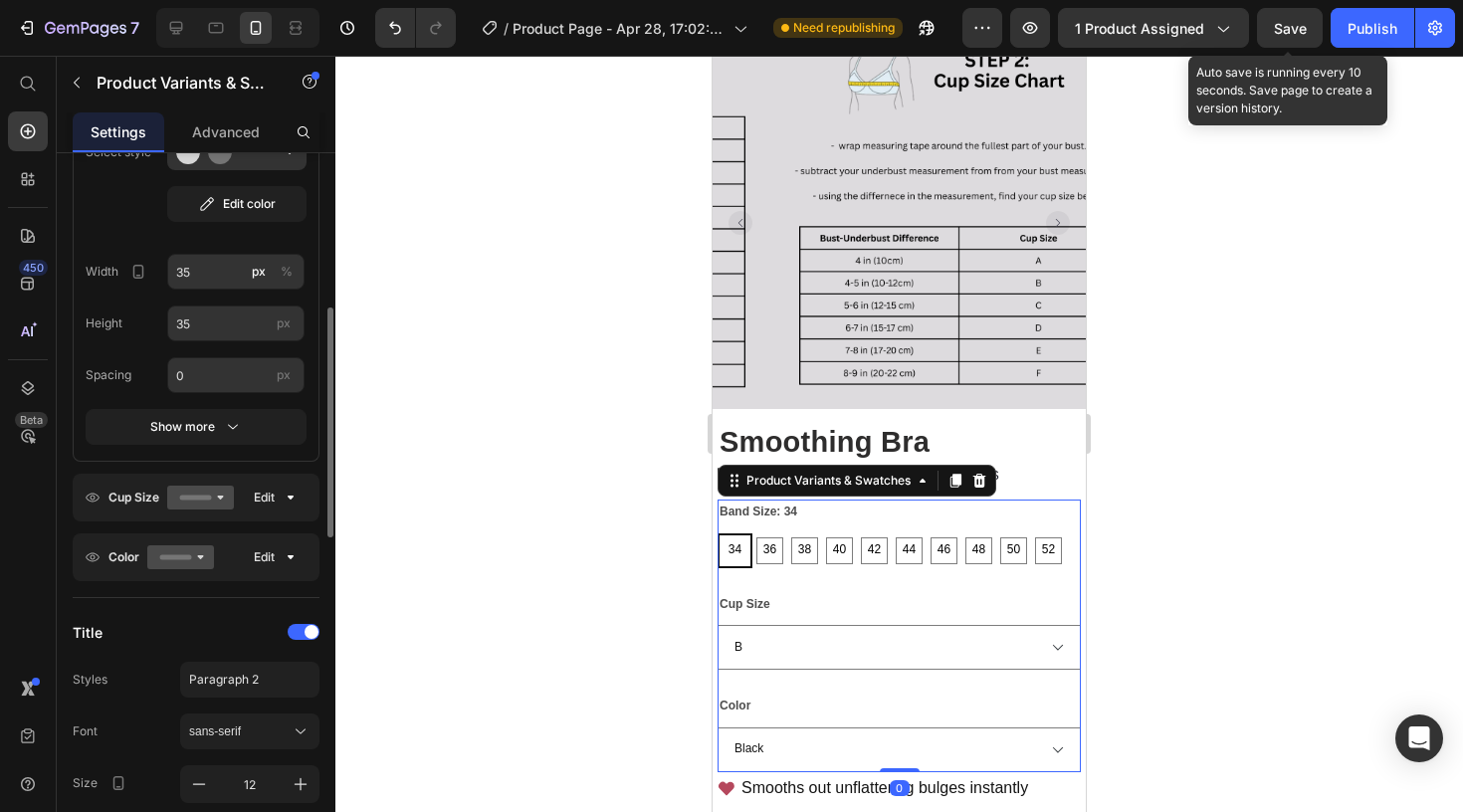 click 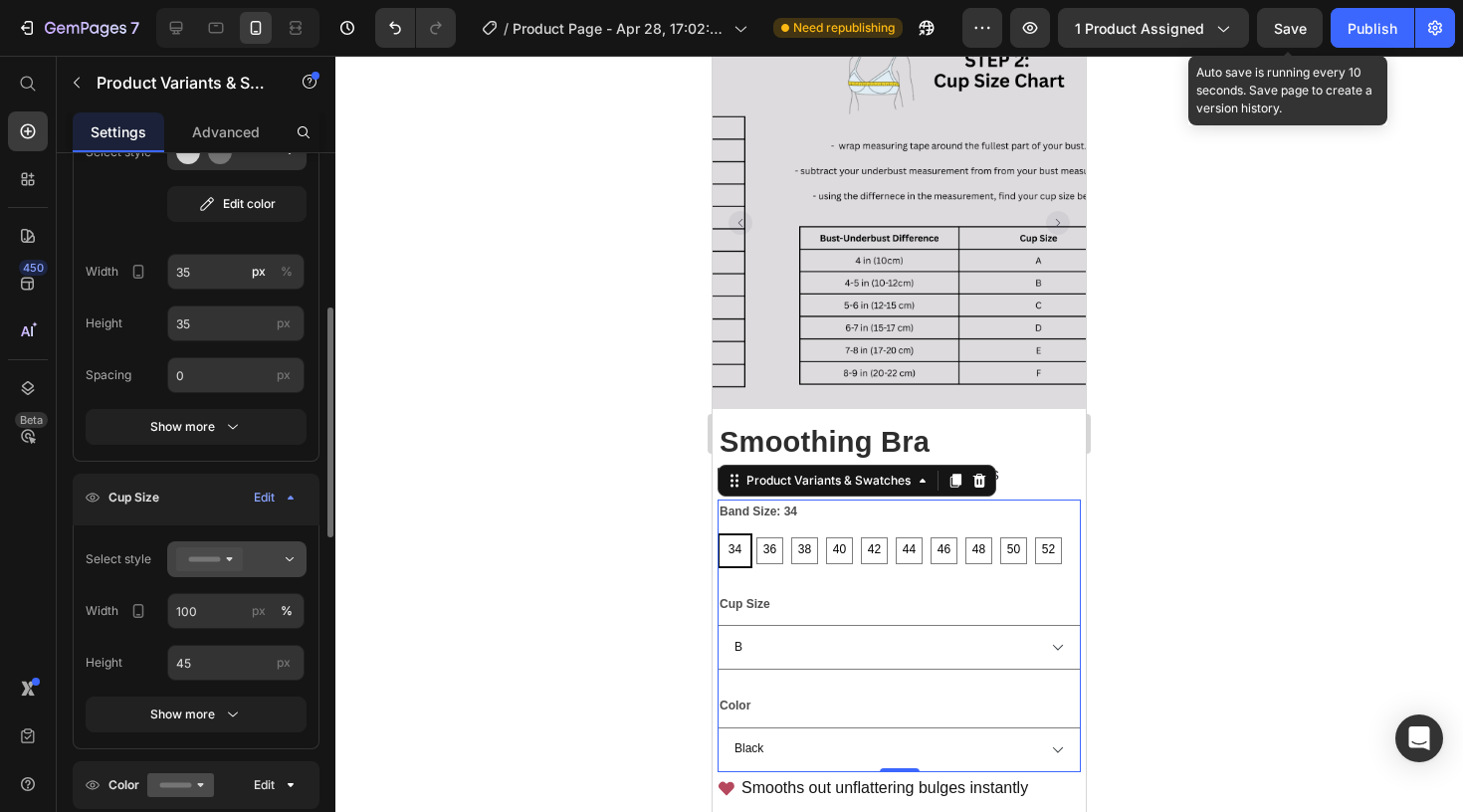 click at bounding box center (237, 559) 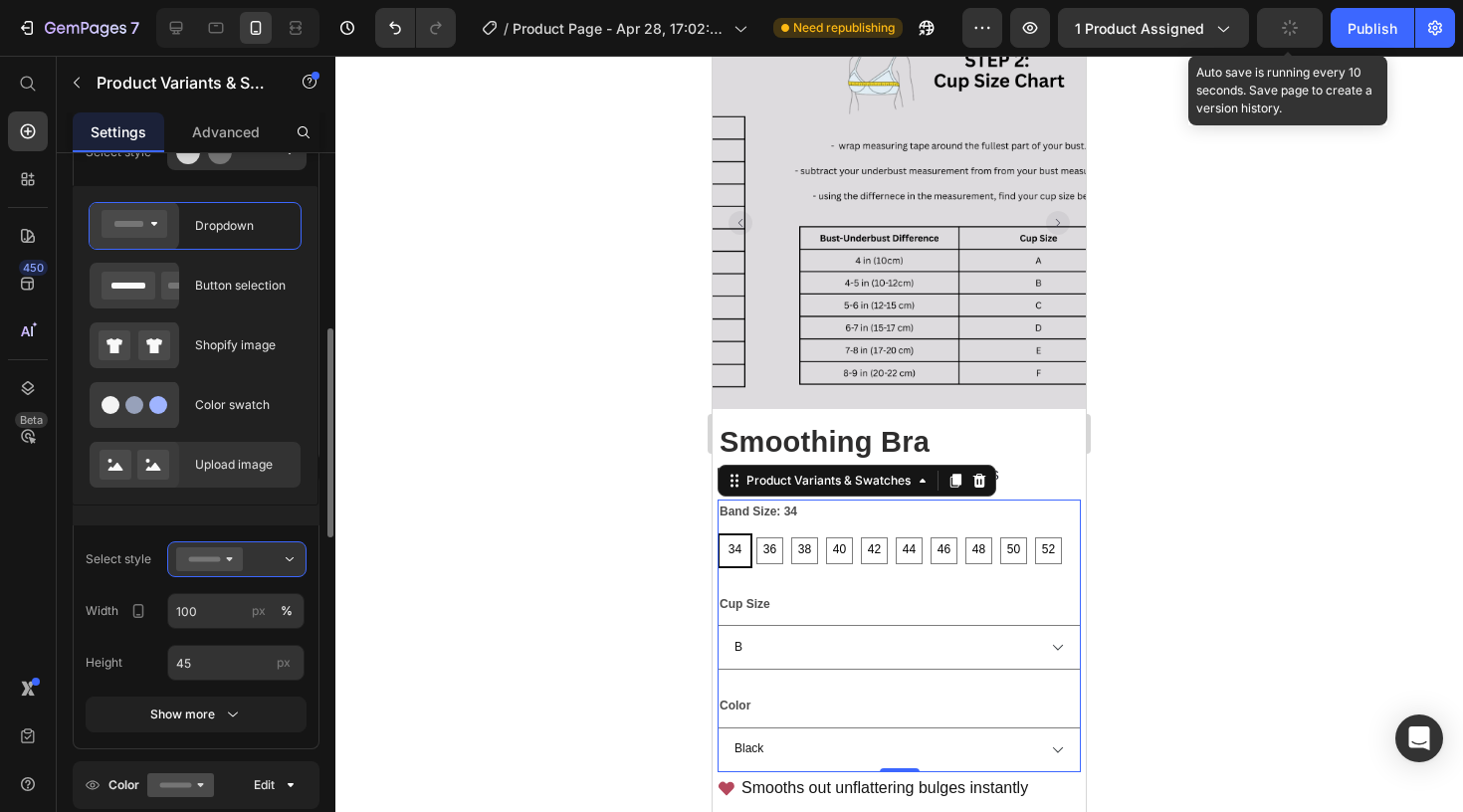 scroll, scrollTop: 507, scrollLeft: 0, axis: vertical 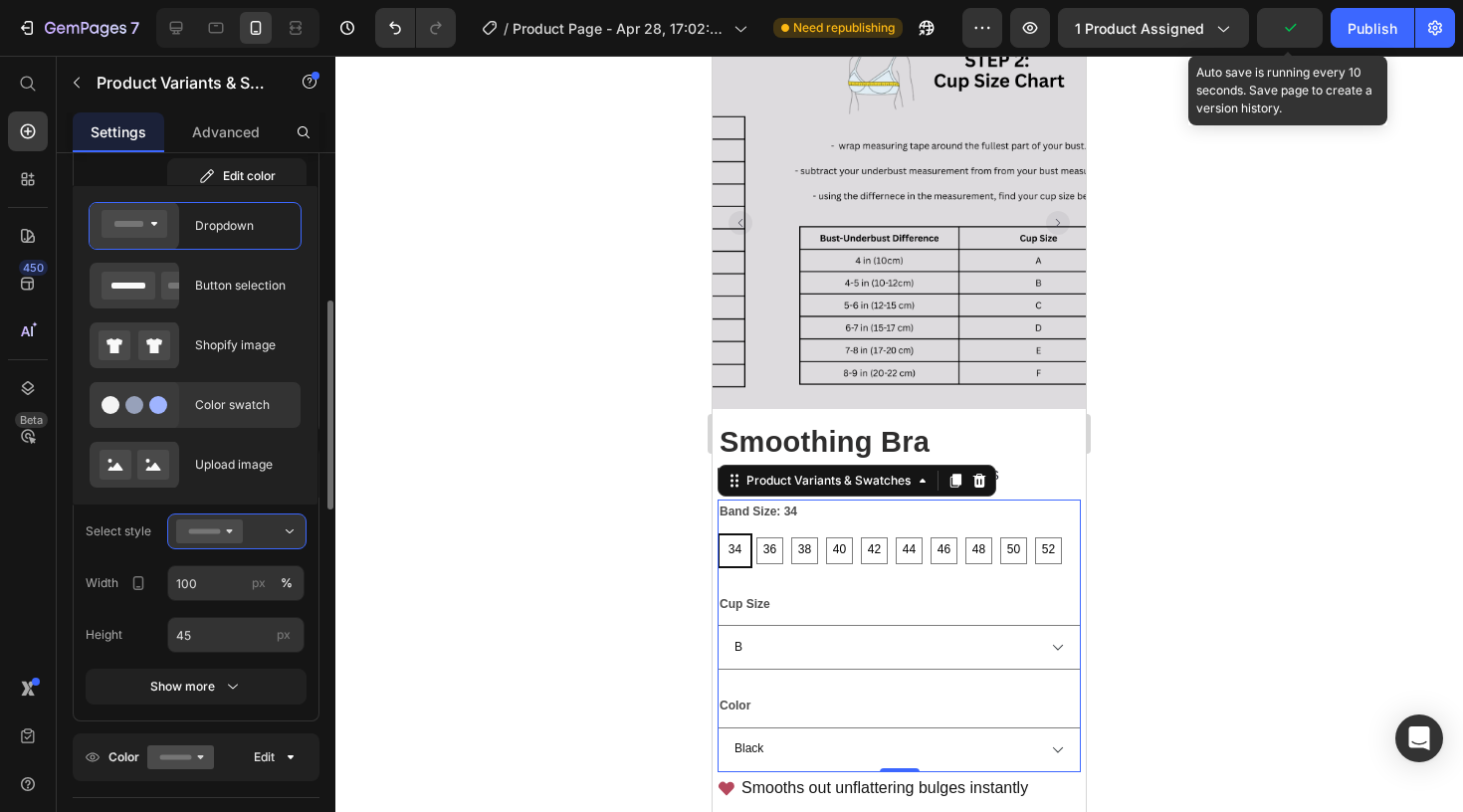 click on "Color swatch" 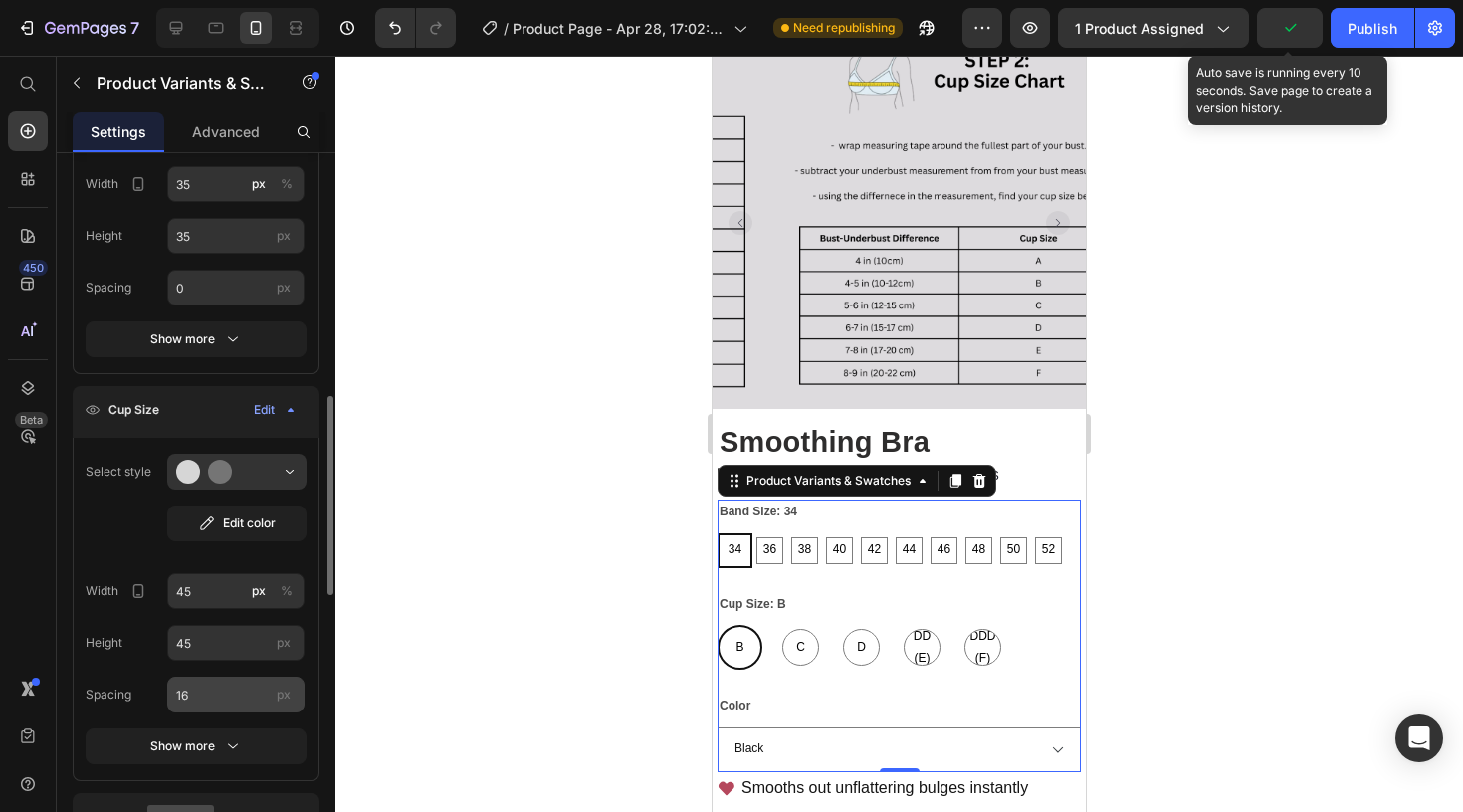 scroll, scrollTop: 633, scrollLeft: 0, axis: vertical 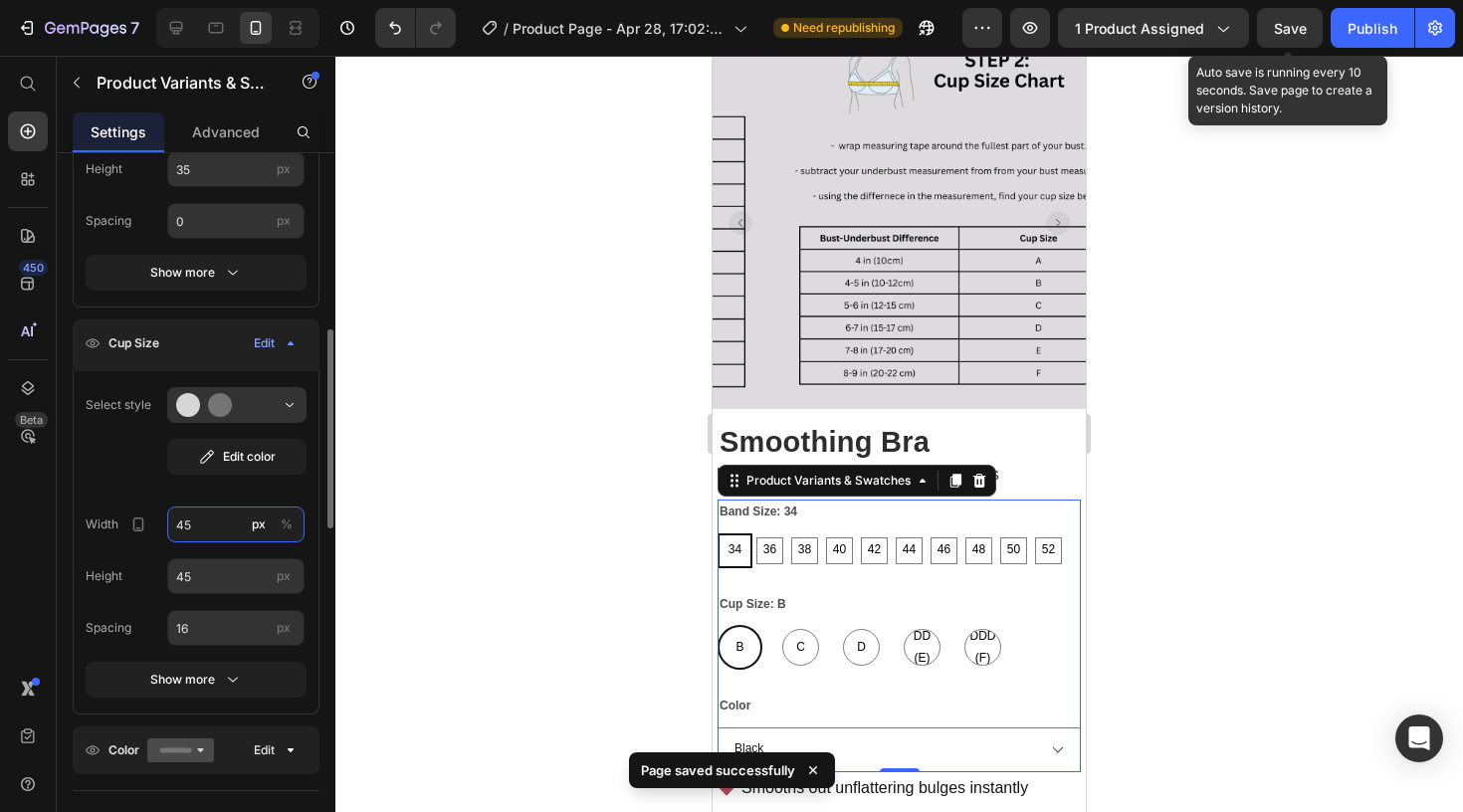 click on "45" at bounding box center [236, 524] 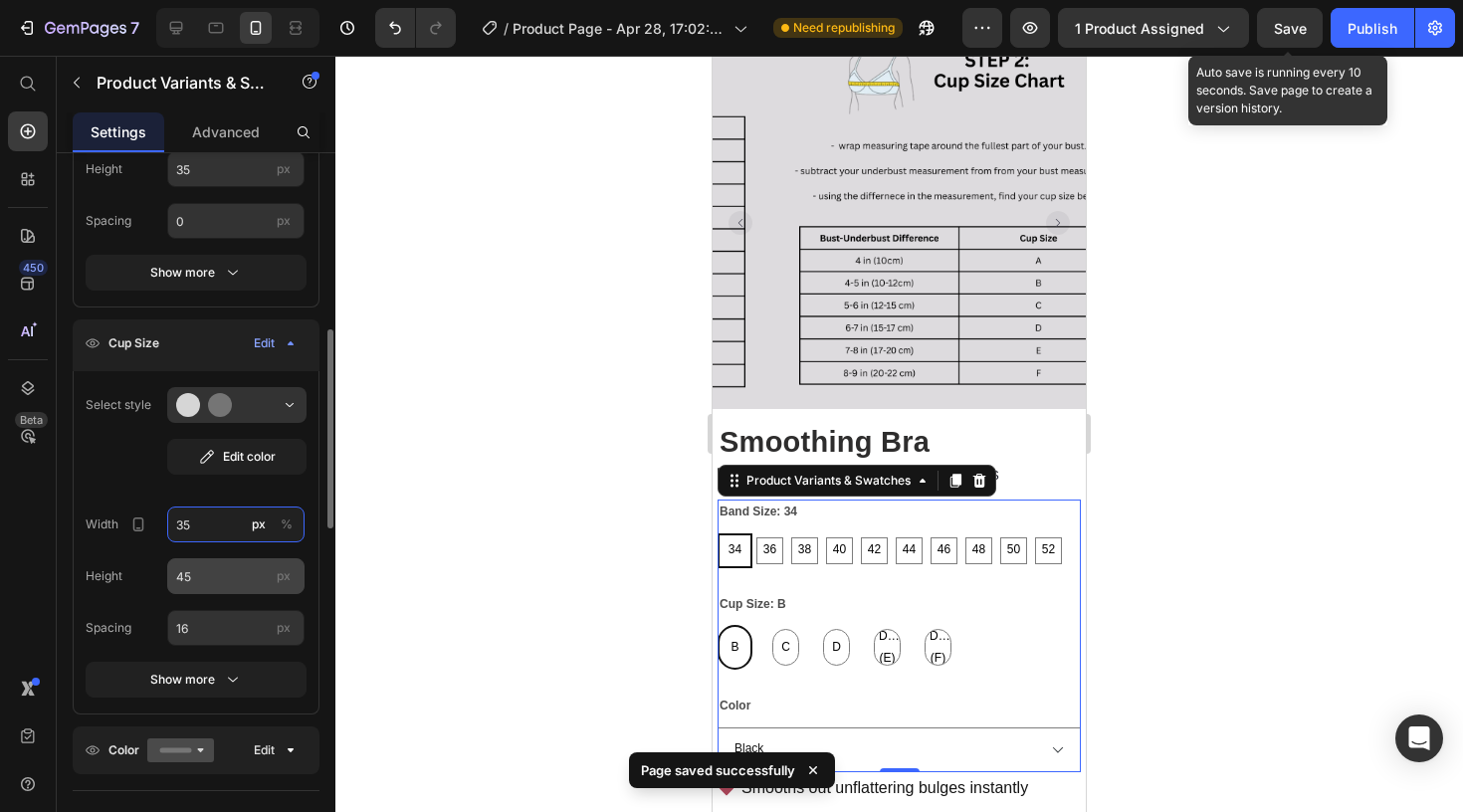 type on "35" 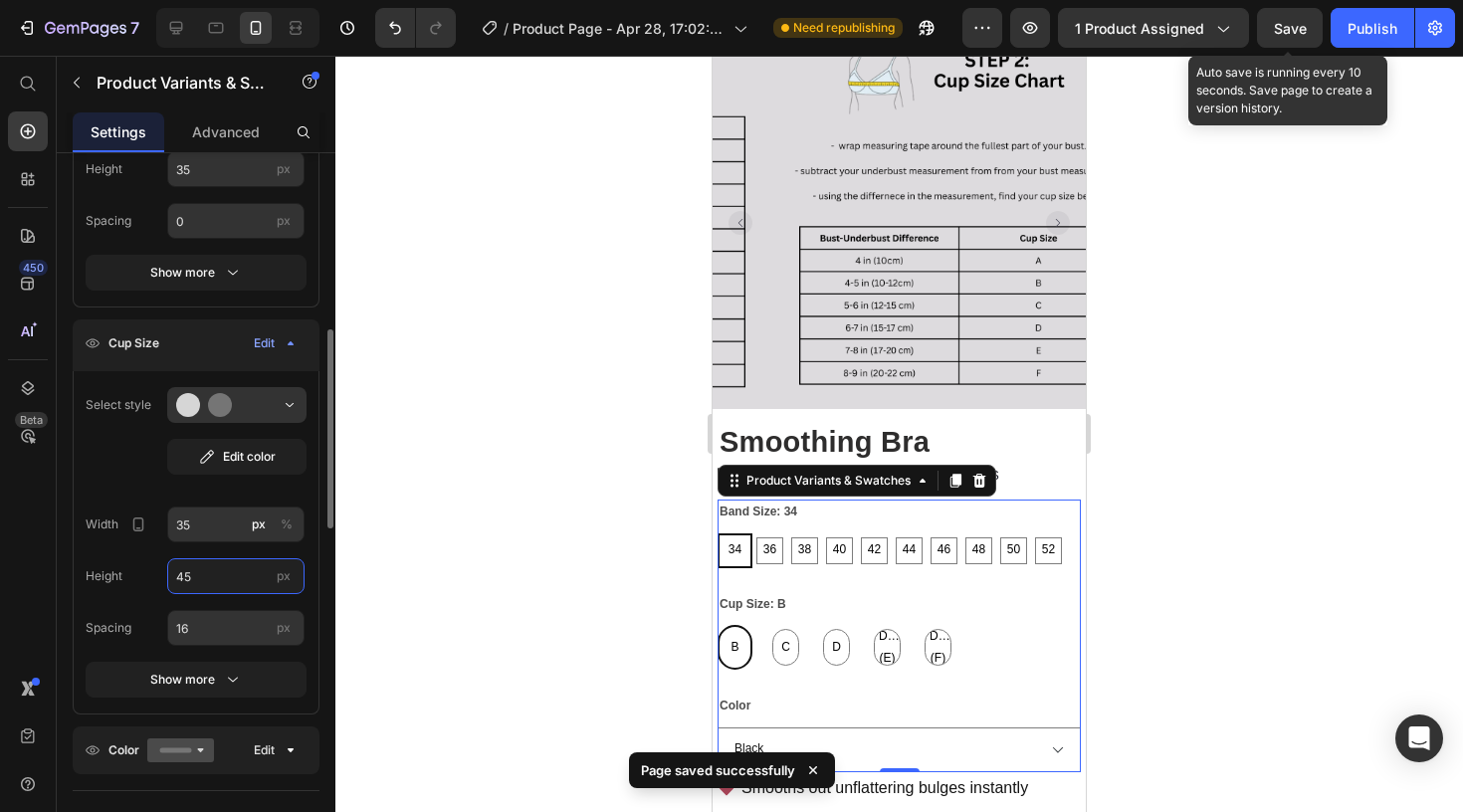 click on "45" at bounding box center [236, 576] 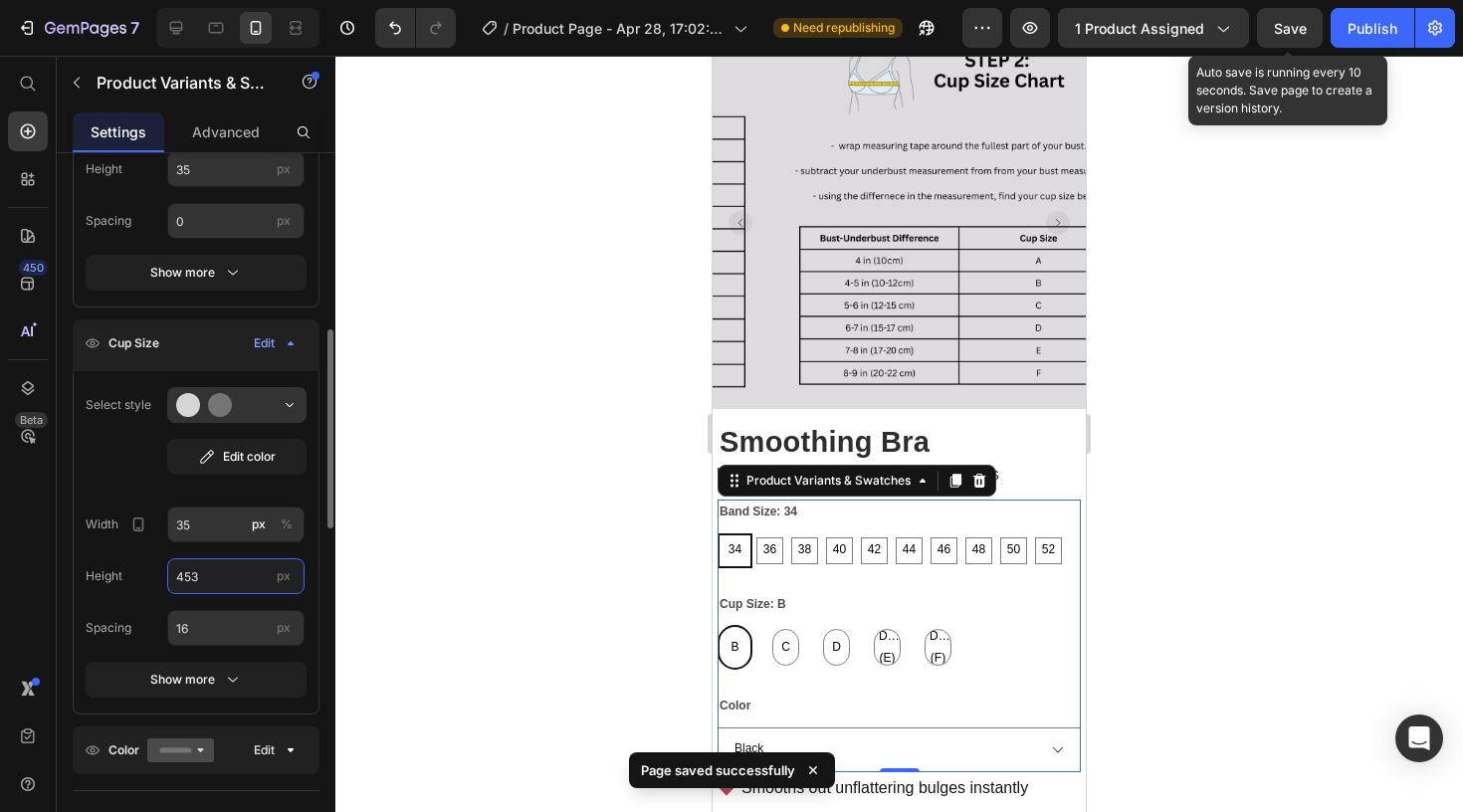 click on "453" at bounding box center [236, 576] 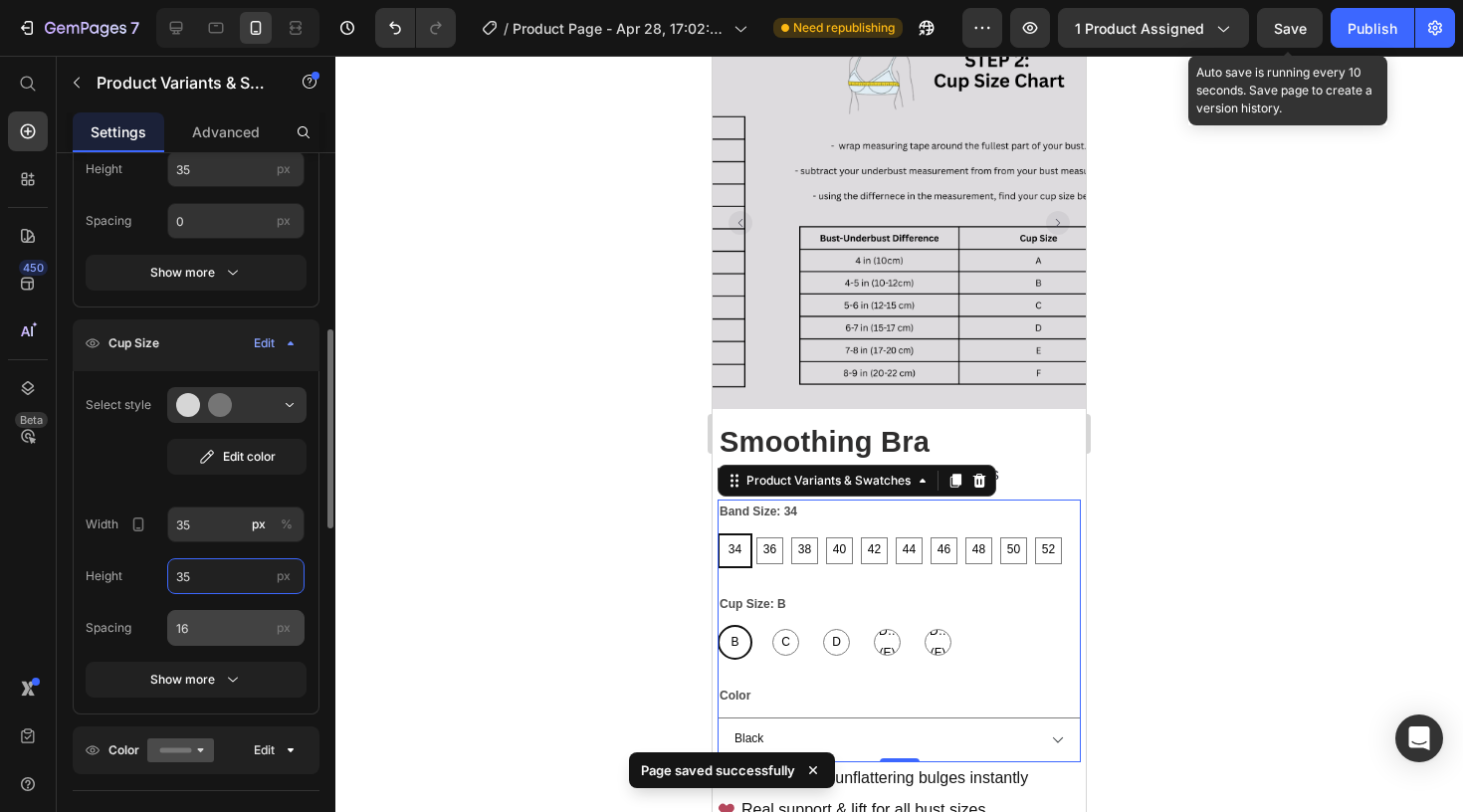 type on "35" 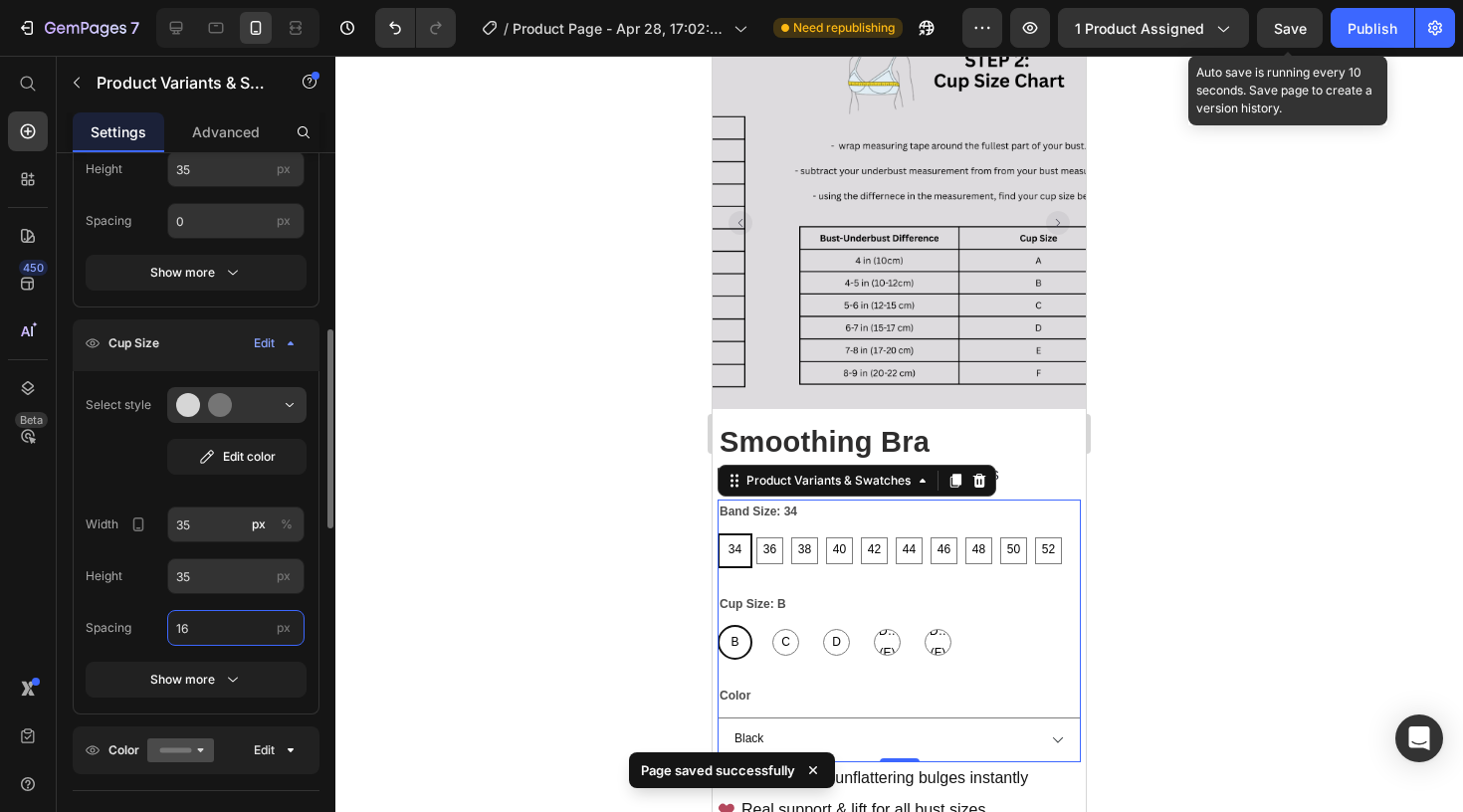 click on "16" at bounding box center [236, 628] 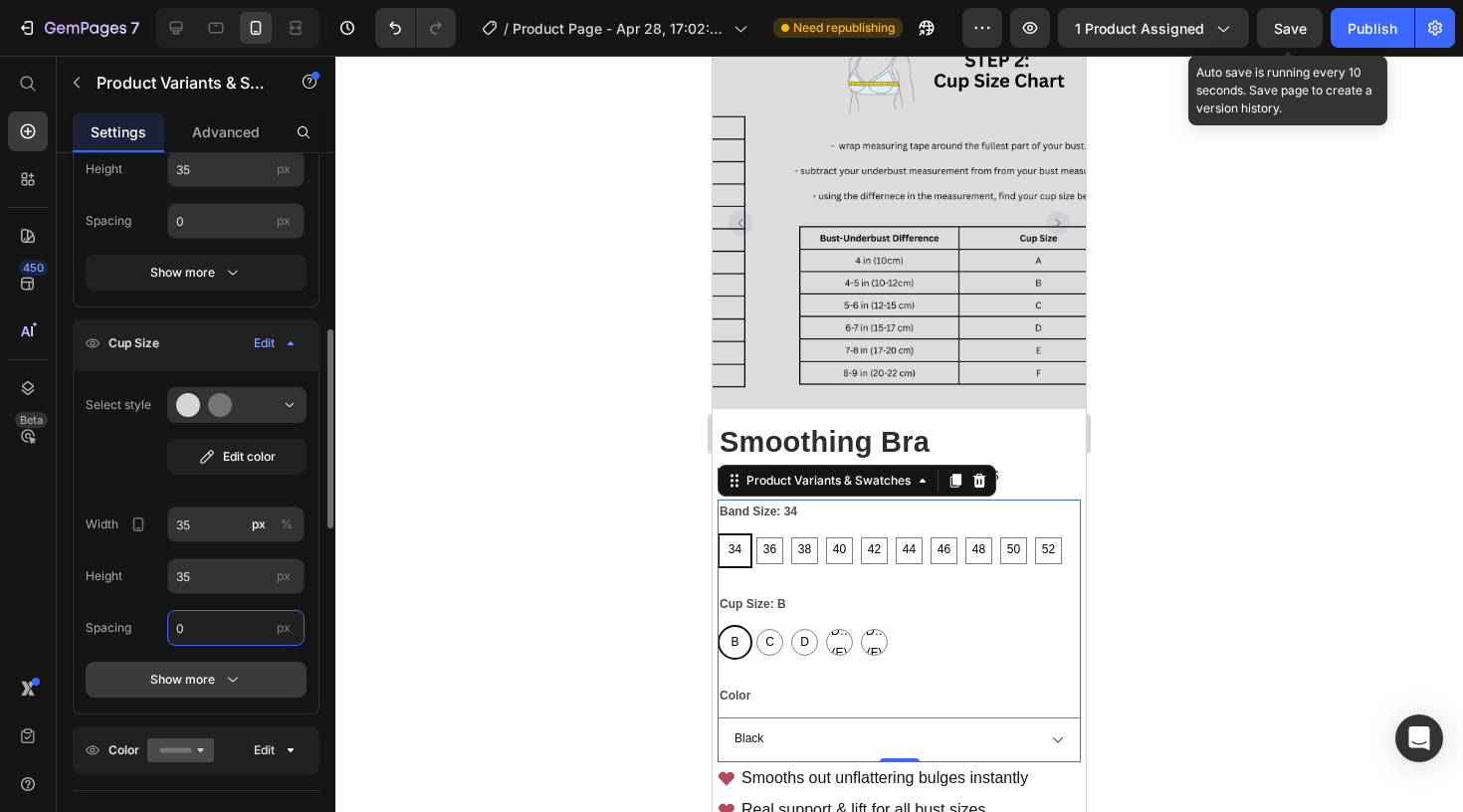 type on "0" 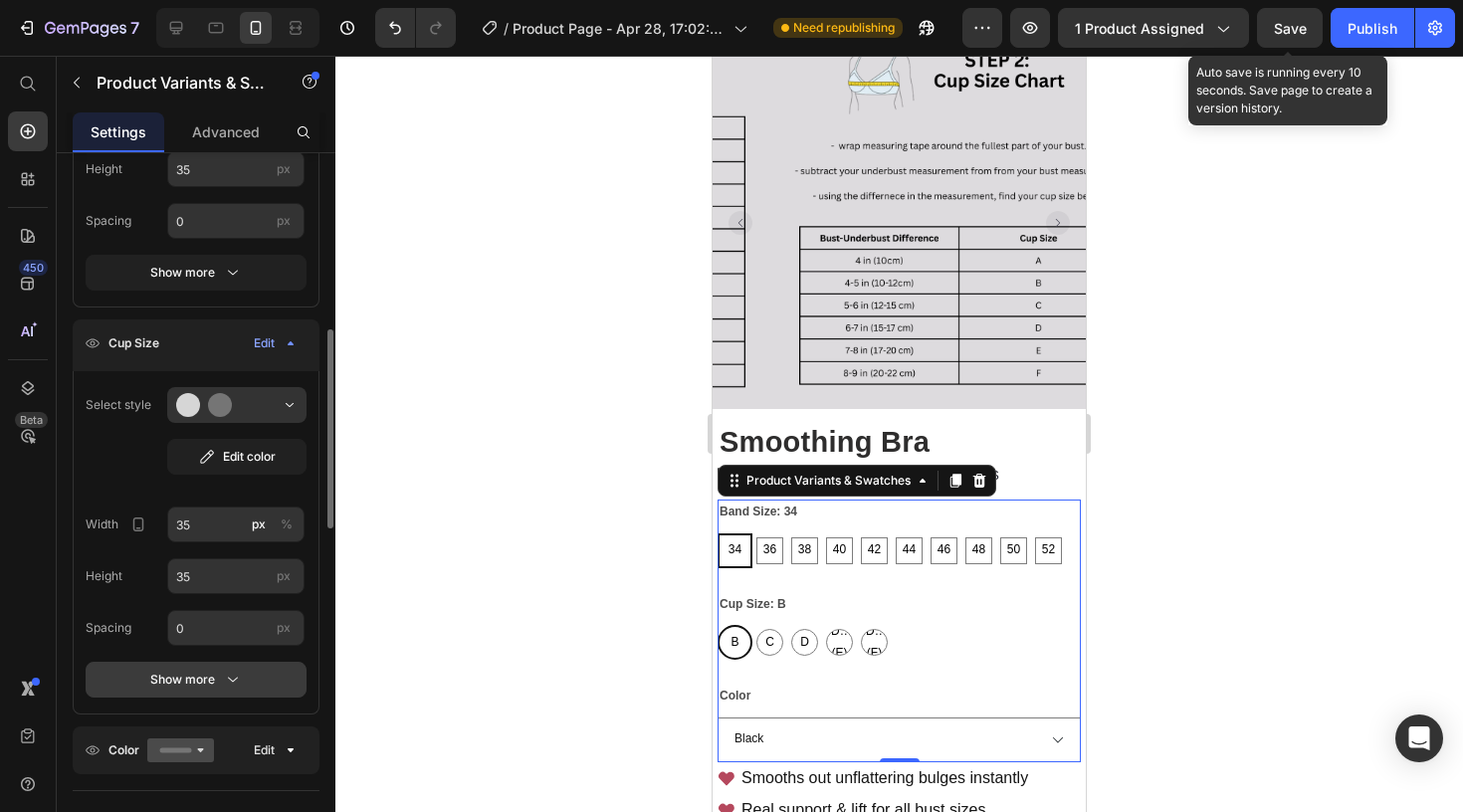 click on "Show more" at bounding box center [196, 680] 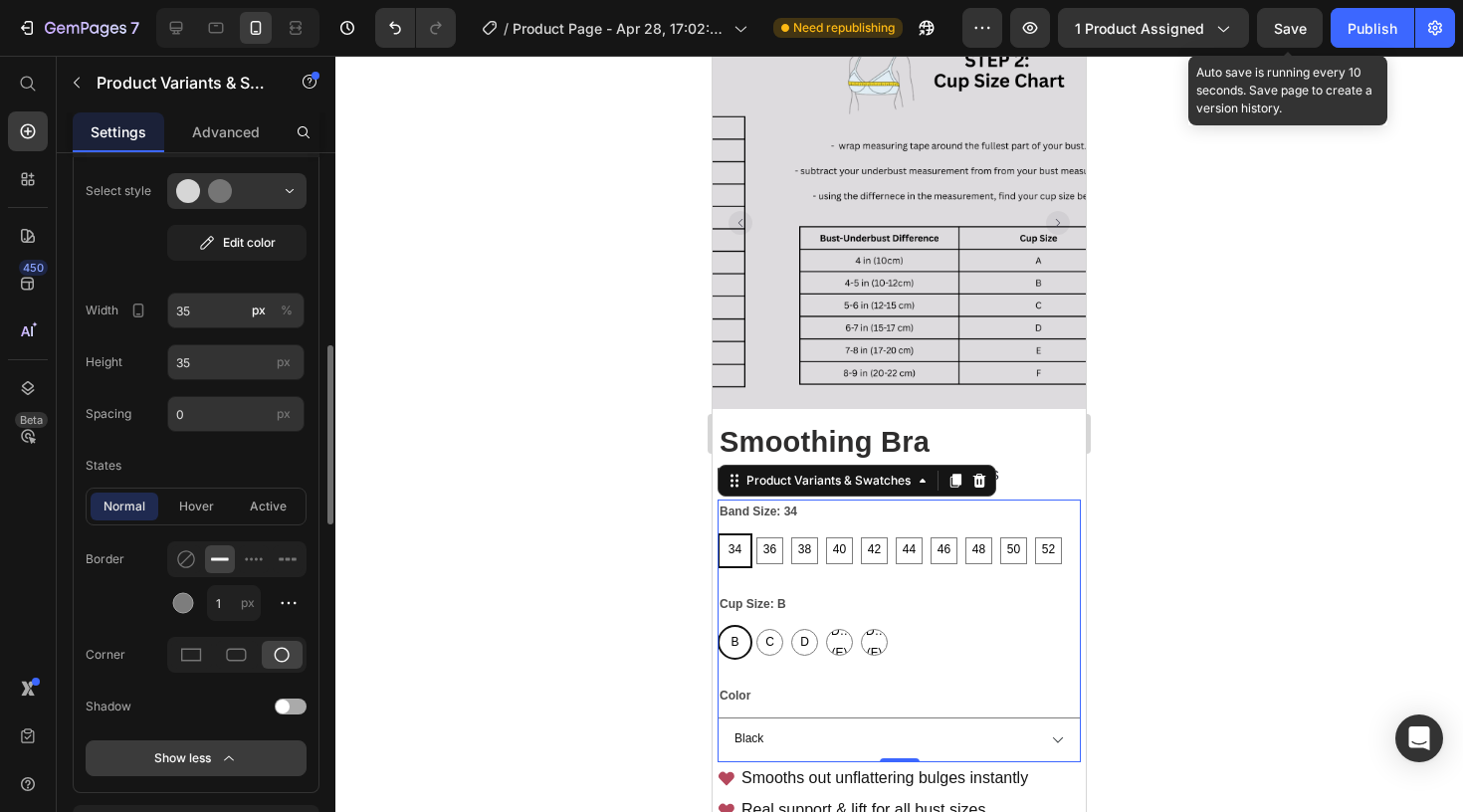 scroll, scrollTop: 864, scrollLeft: 0, axis: vertical 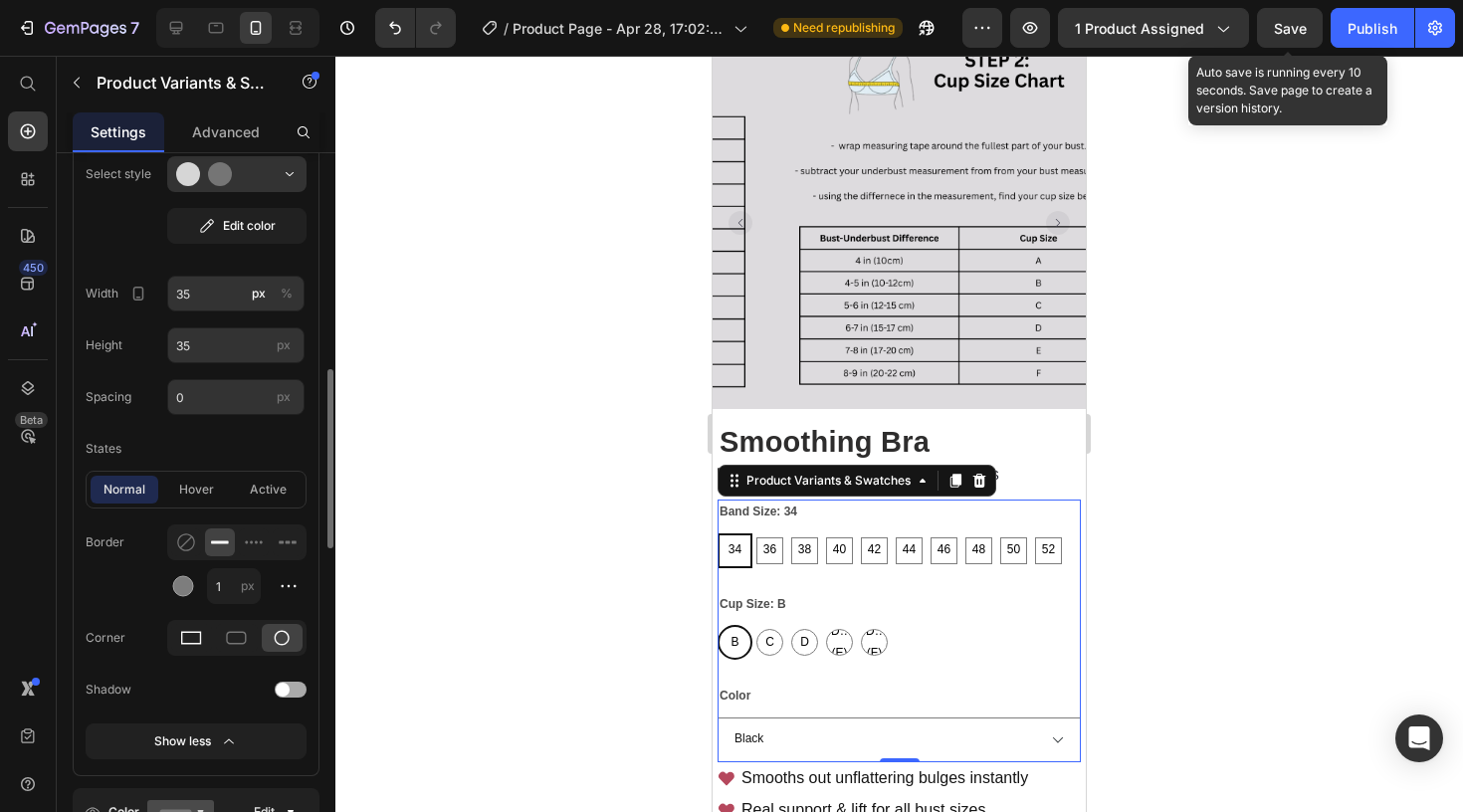 click 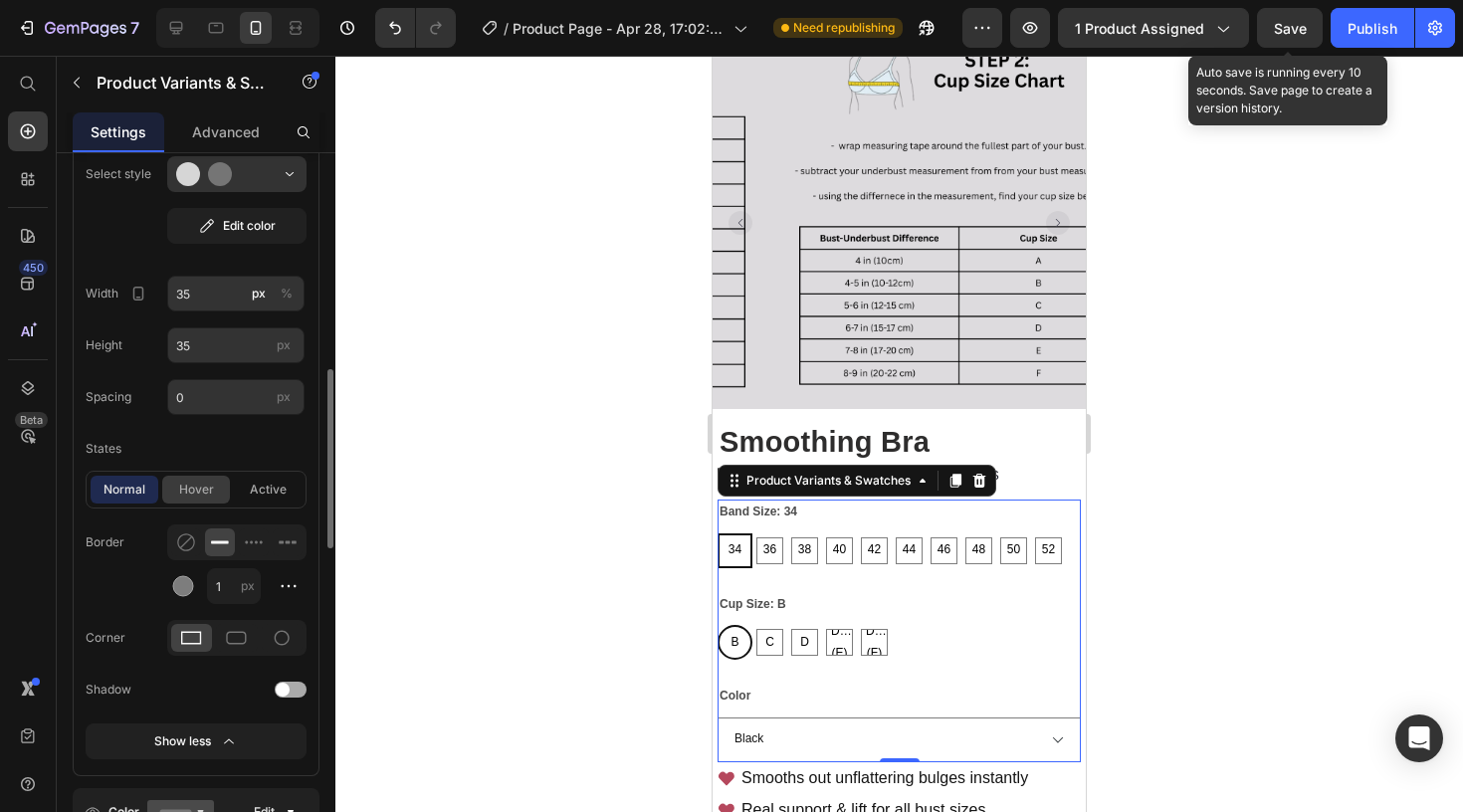 click on "hover" at bounding box center (196, 490) 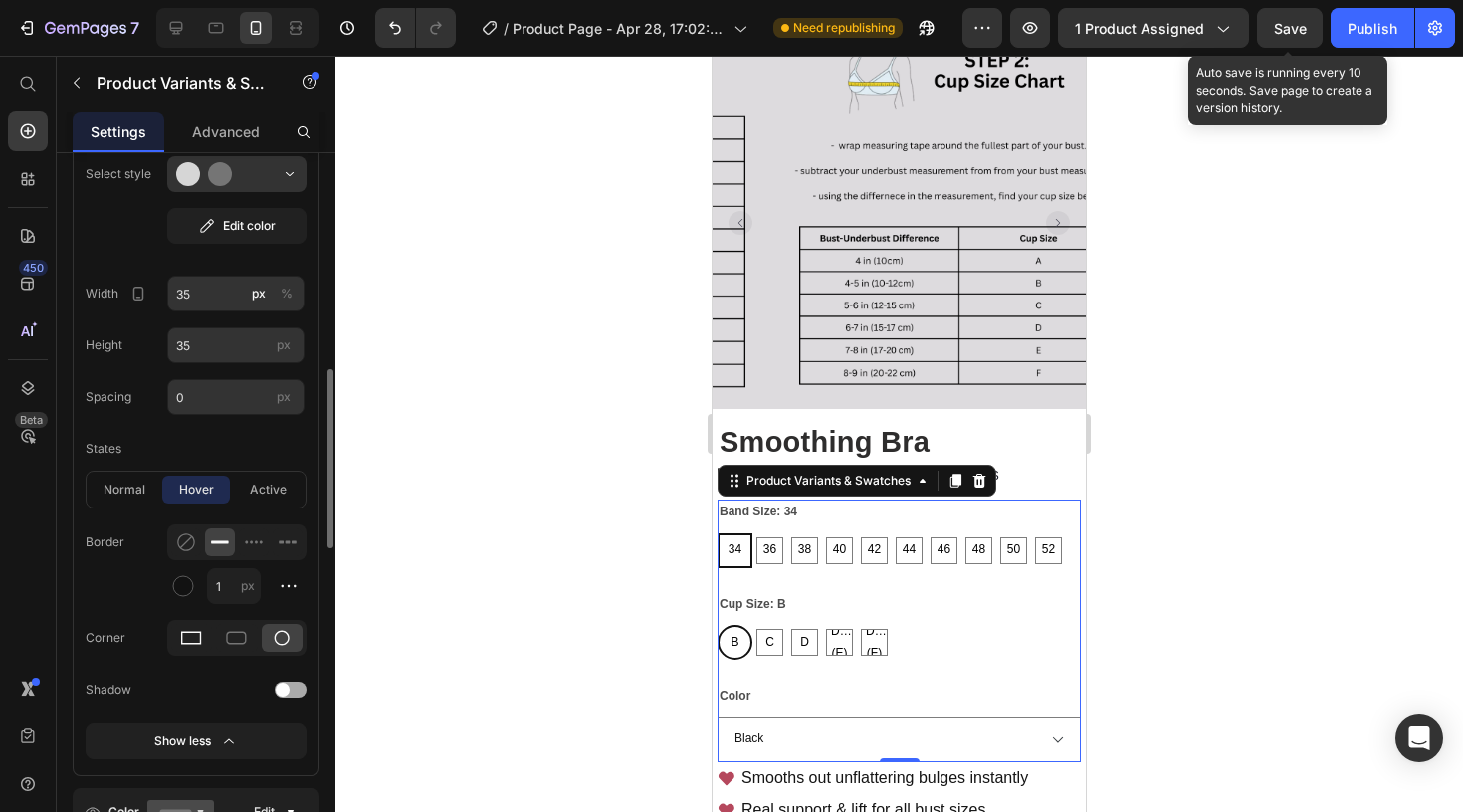 click 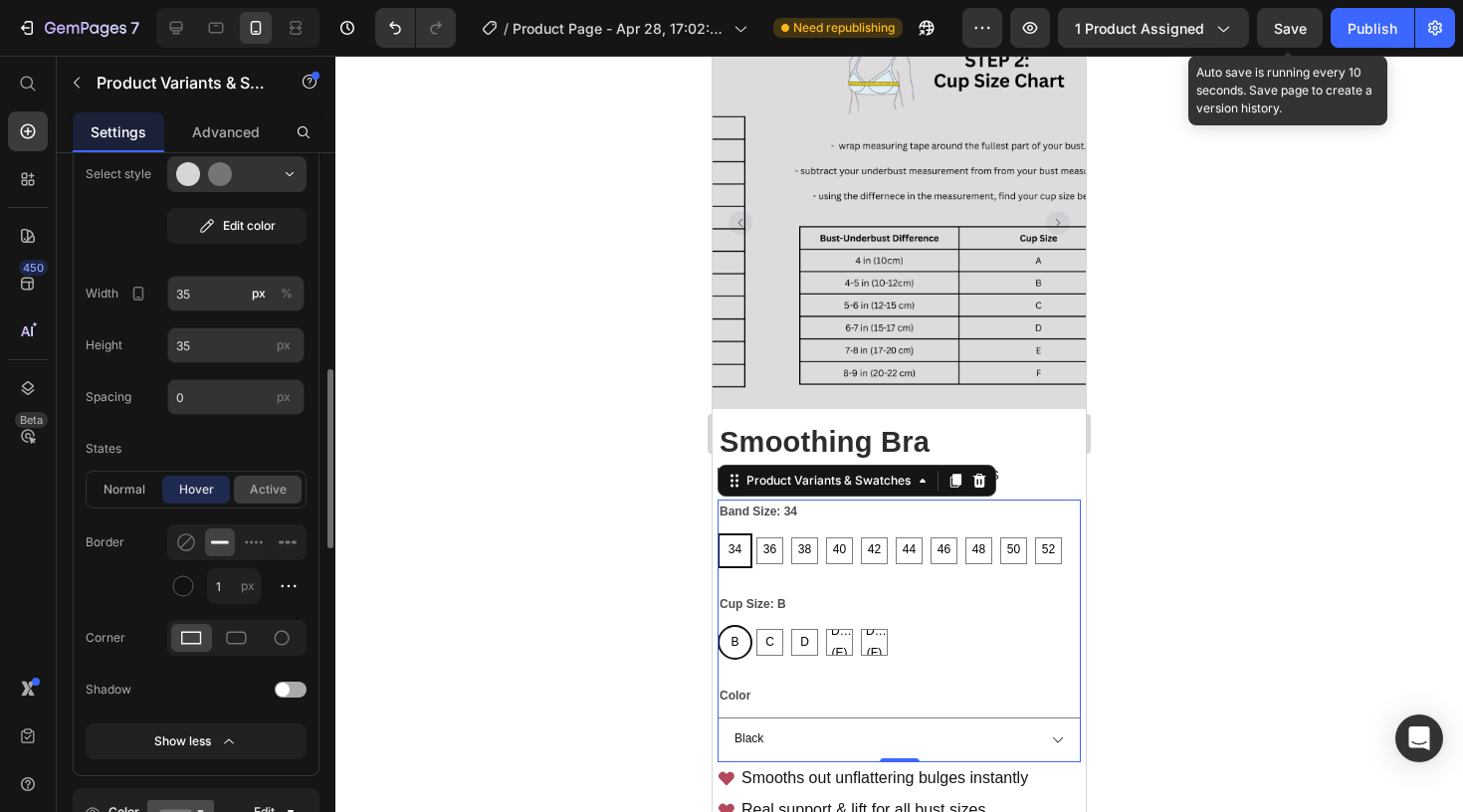 click on "active" at bounding box center (268, 490) 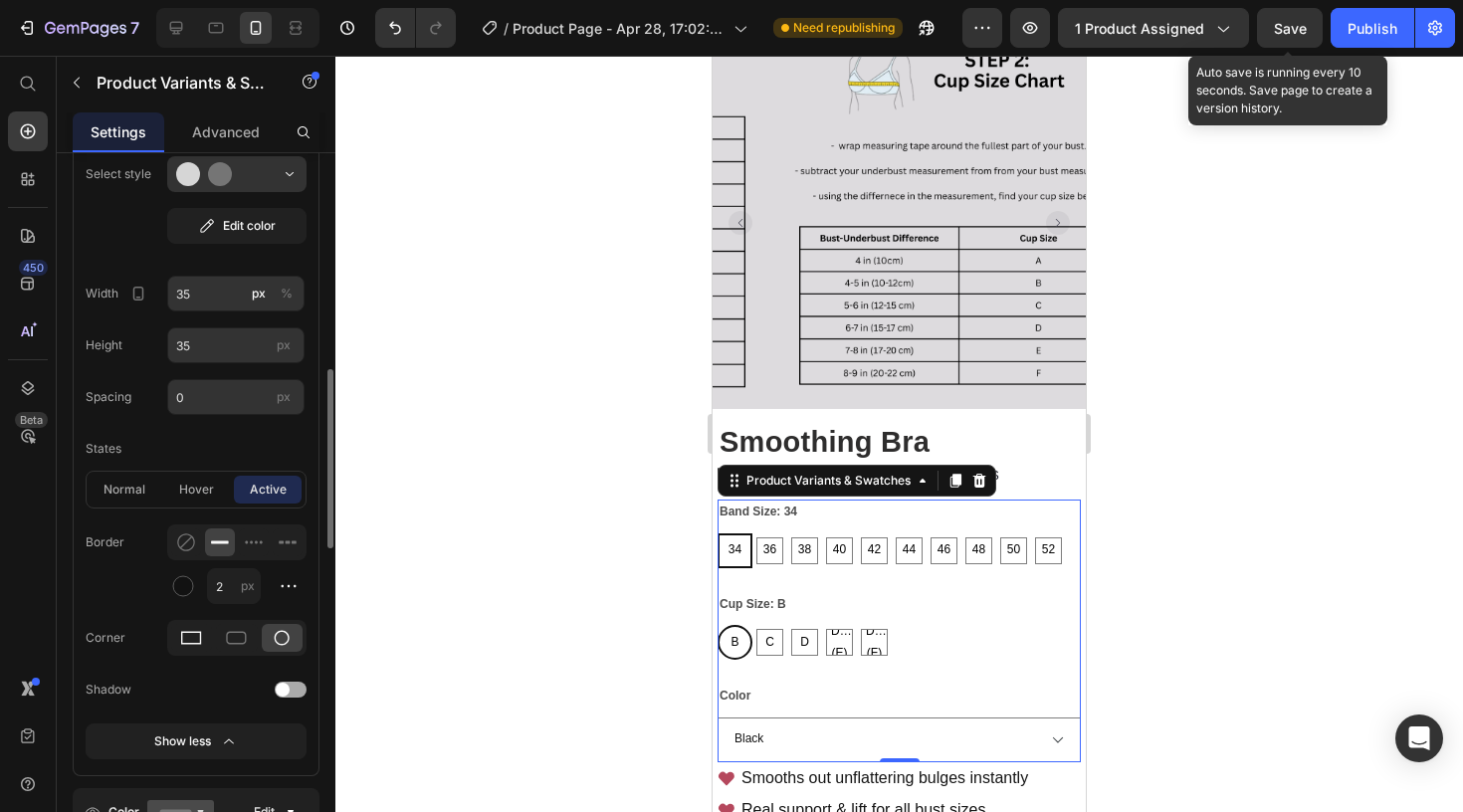 click 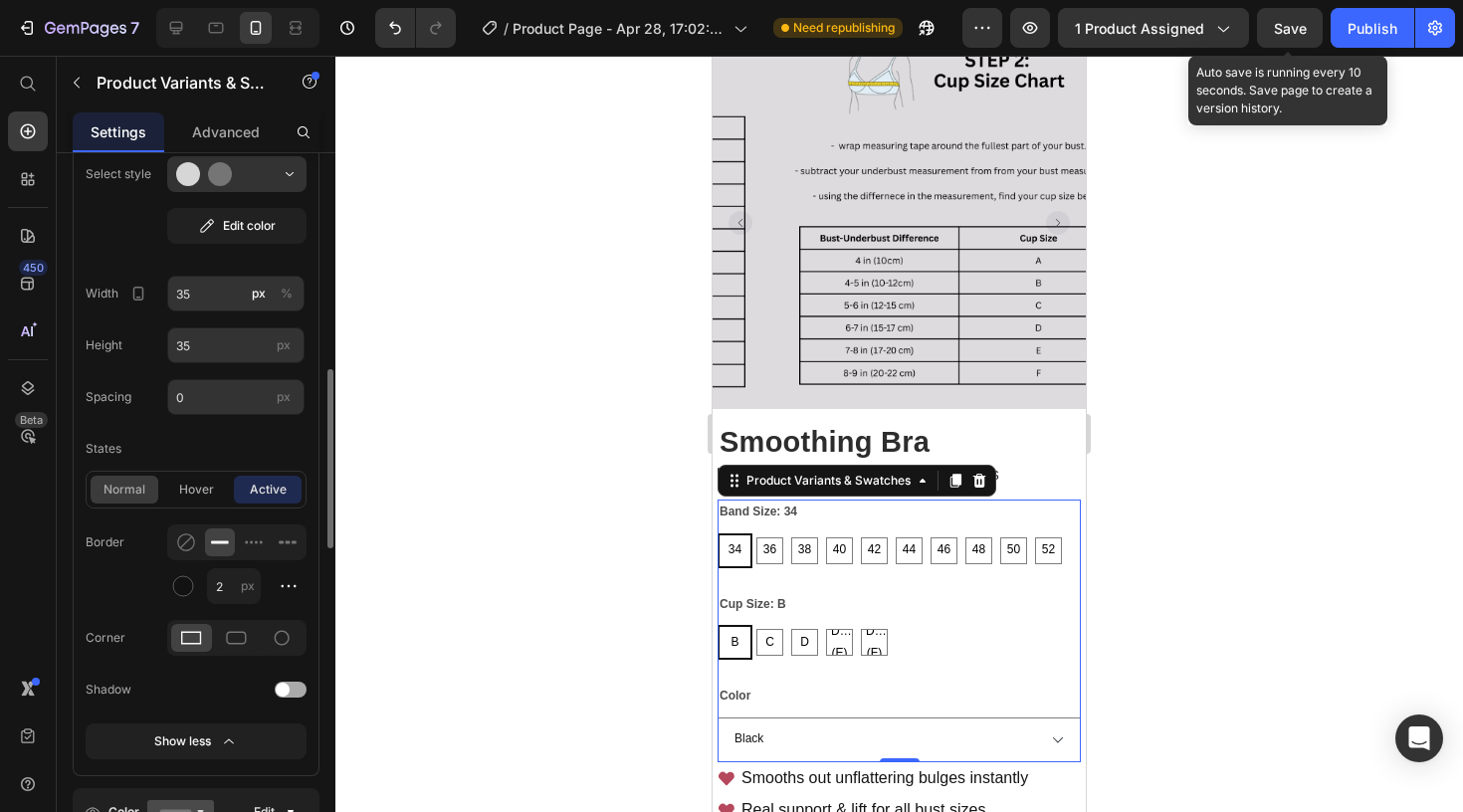 click on "normal" at bounding box center (124, 490) 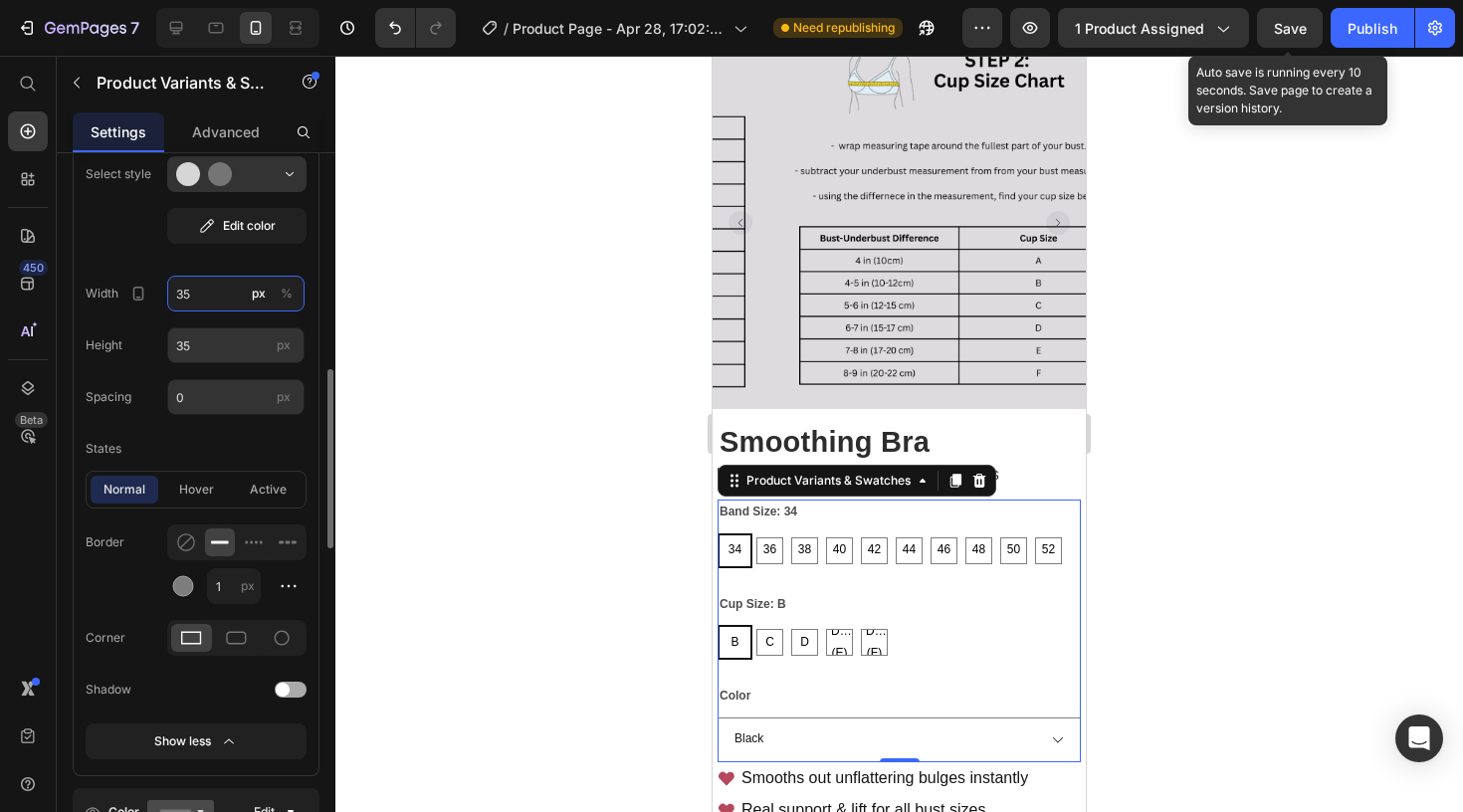 click on "35" at bounding box center [236, 294] 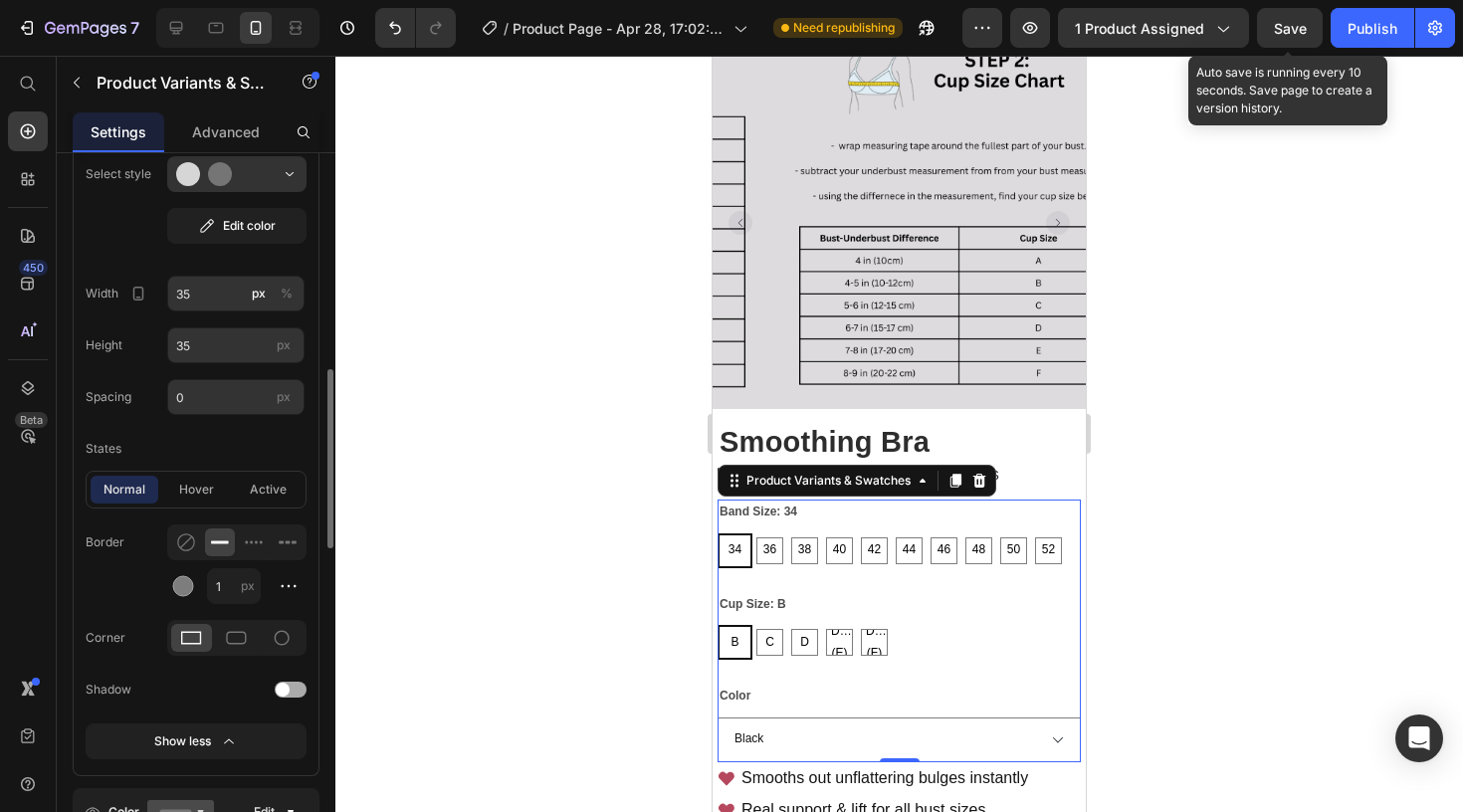click on "Select style Edit color Width 35 px % Height 35 px Spacing 0 px States normal hover active Border 1 px Corner Shadow Show less" 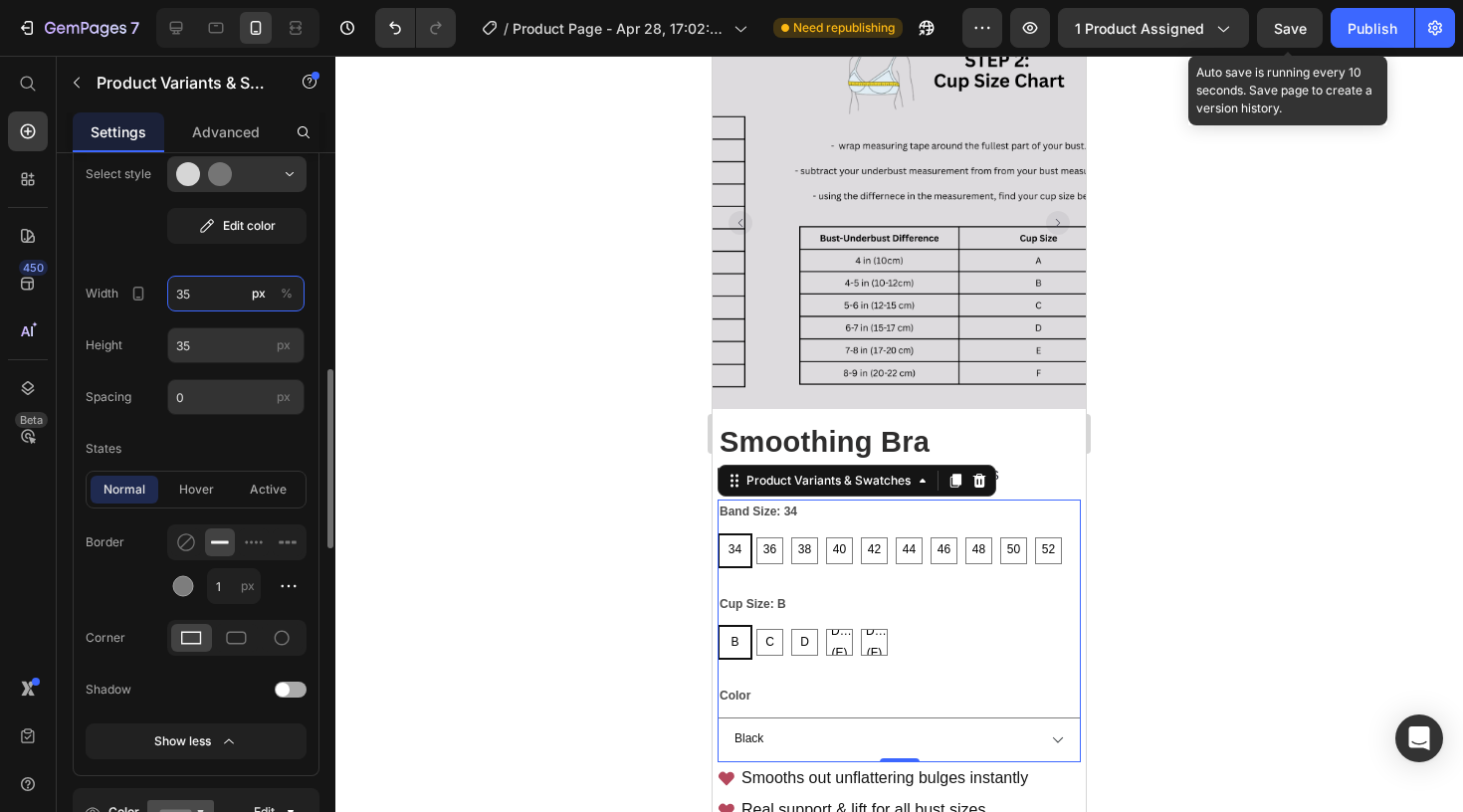 click on "35" at bounding box center [236, 294] 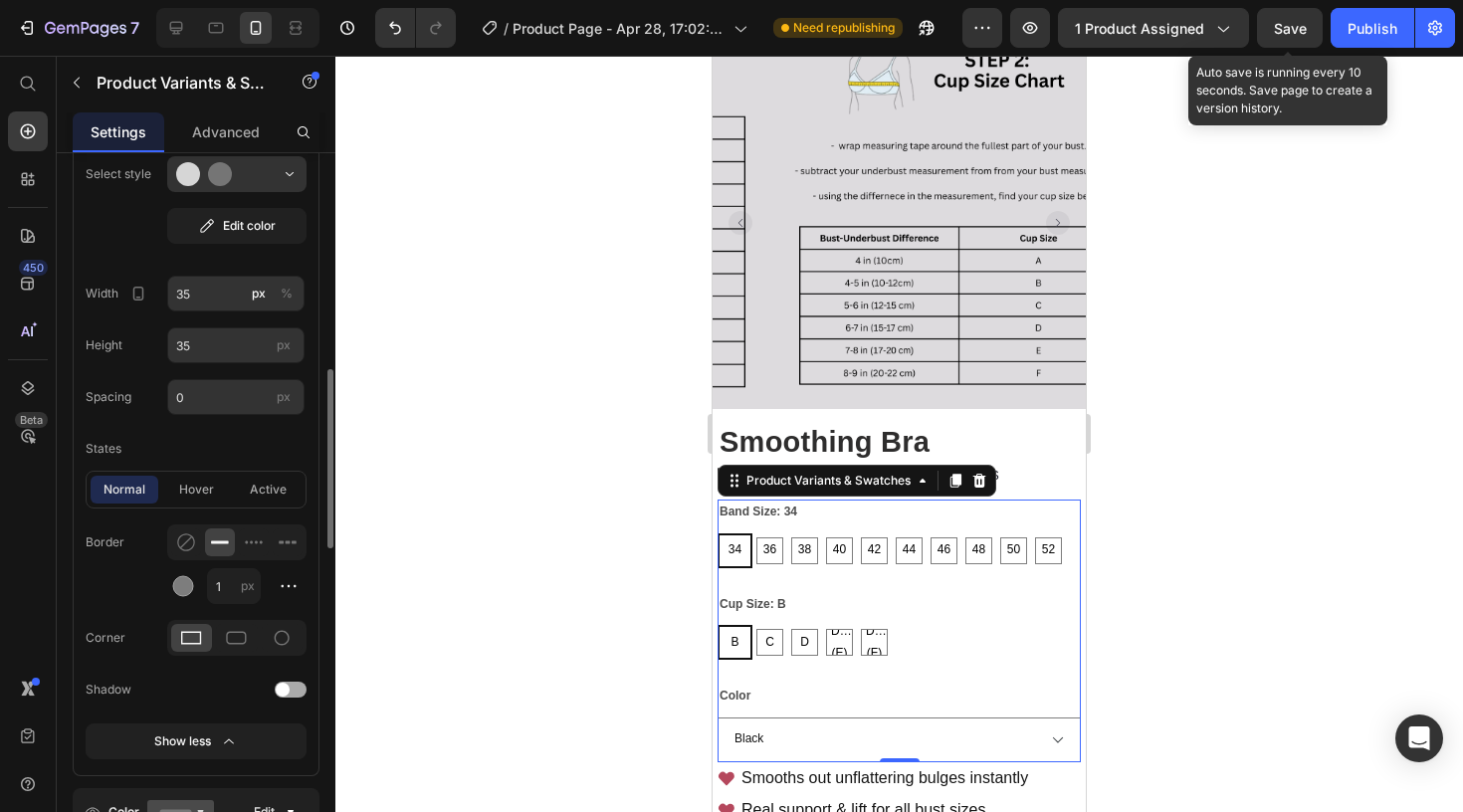 click on "Select style Edit color Width 35 px % Height 35 px Spacing 0 px States normal hover active Border 1 px Corner Shadow Show less" 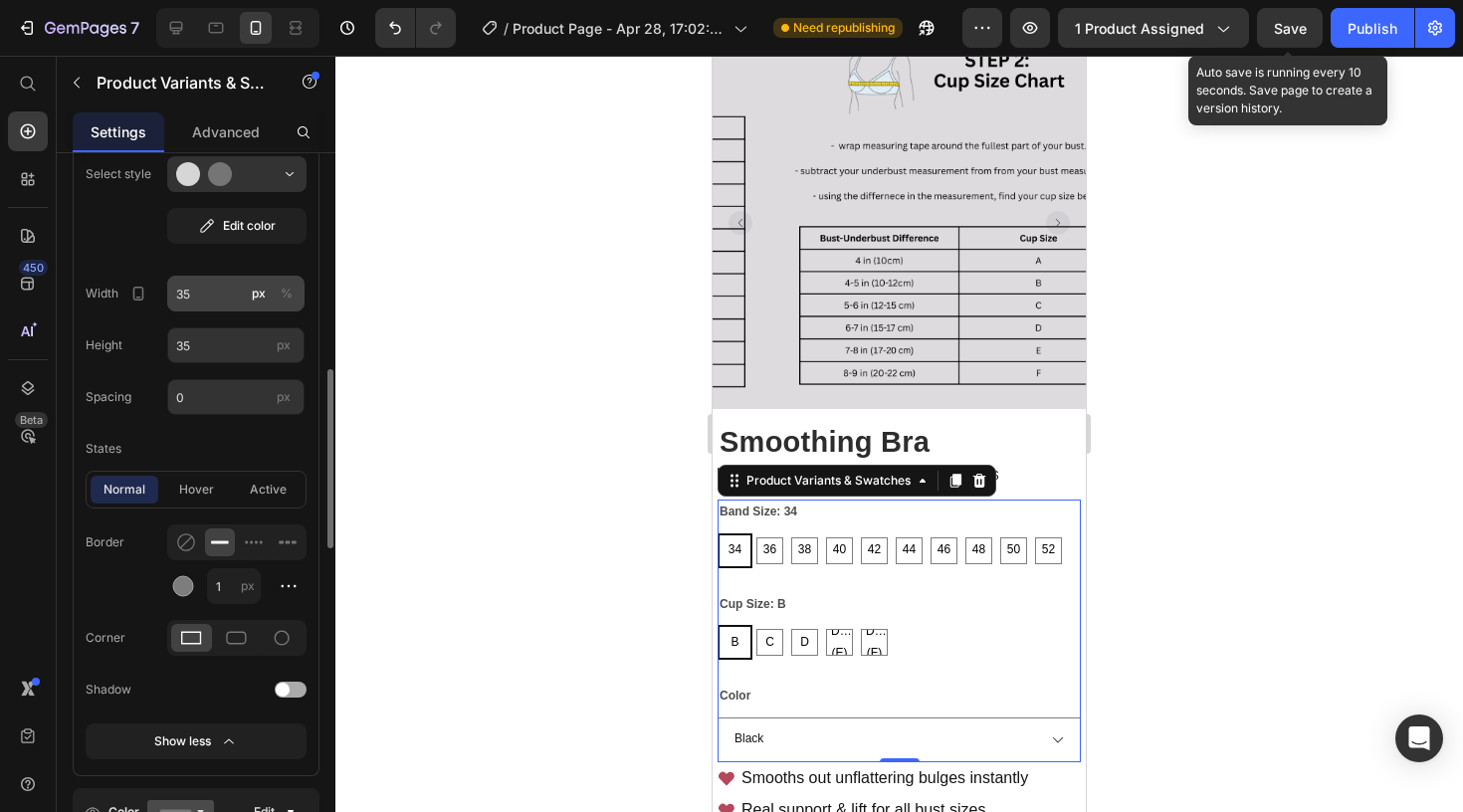click on "px %" at bounding box center [273, 294] 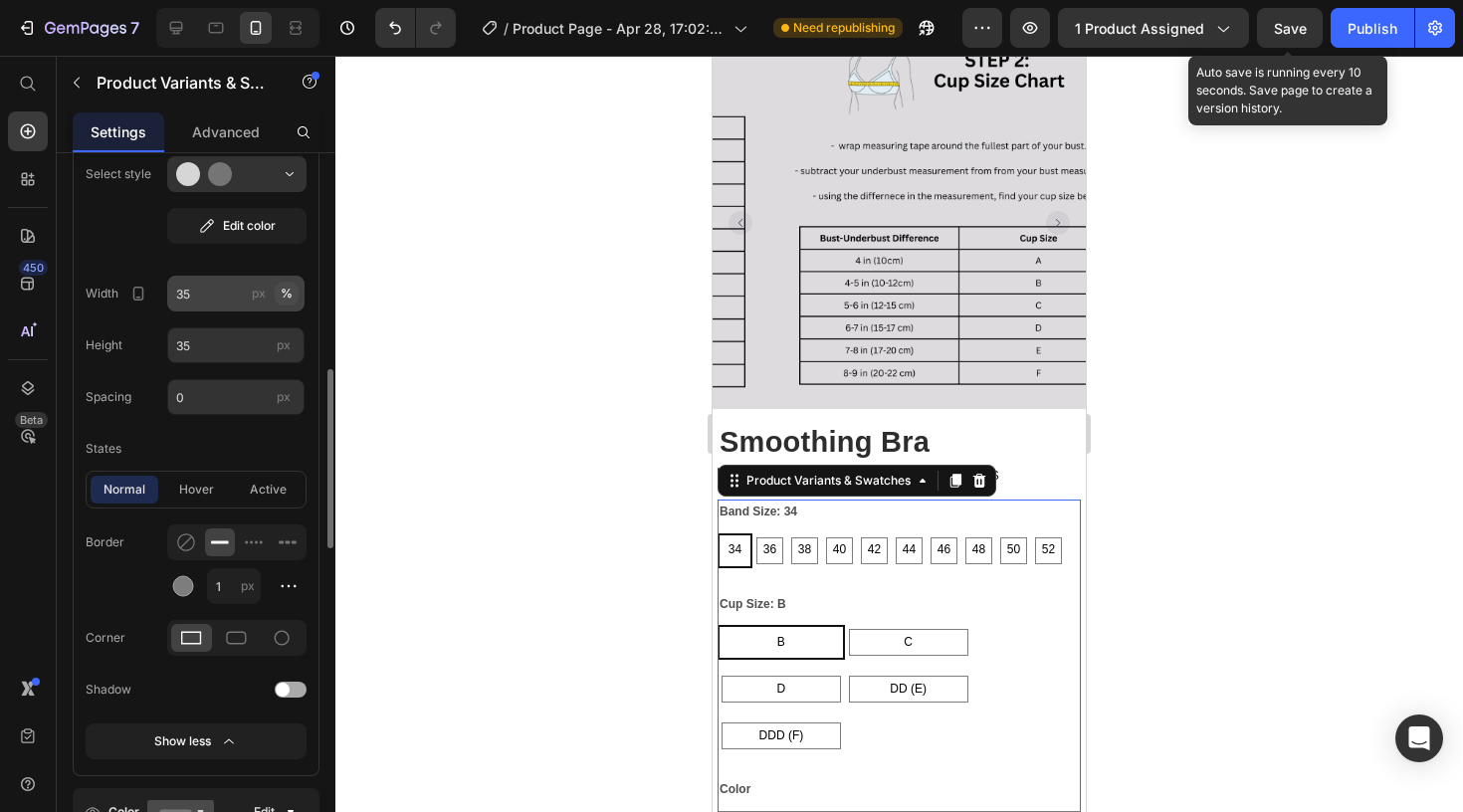click on "%" at bounding box center [287, 294] 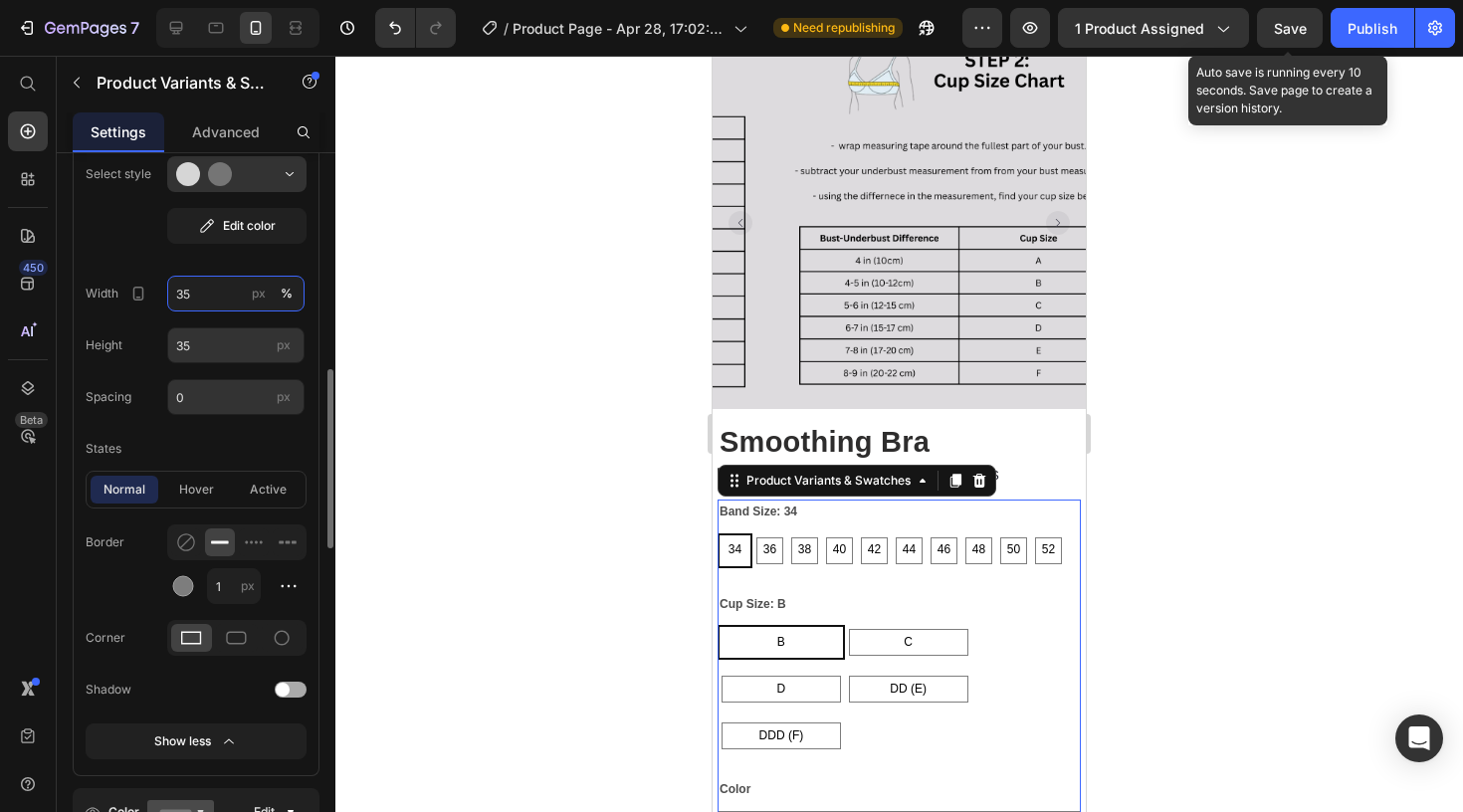 click on "35" at bounding box center [236, 294] 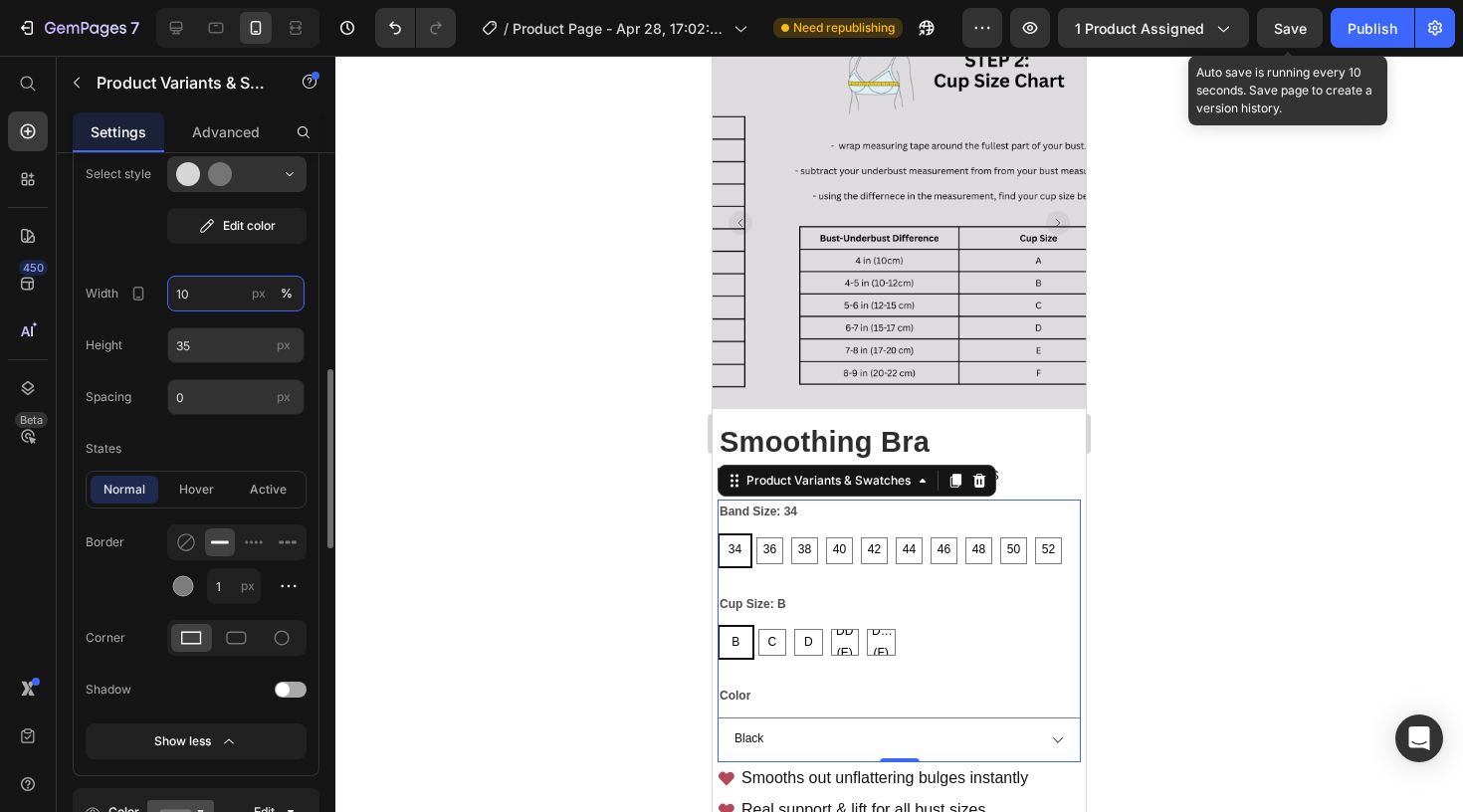 type on "1" 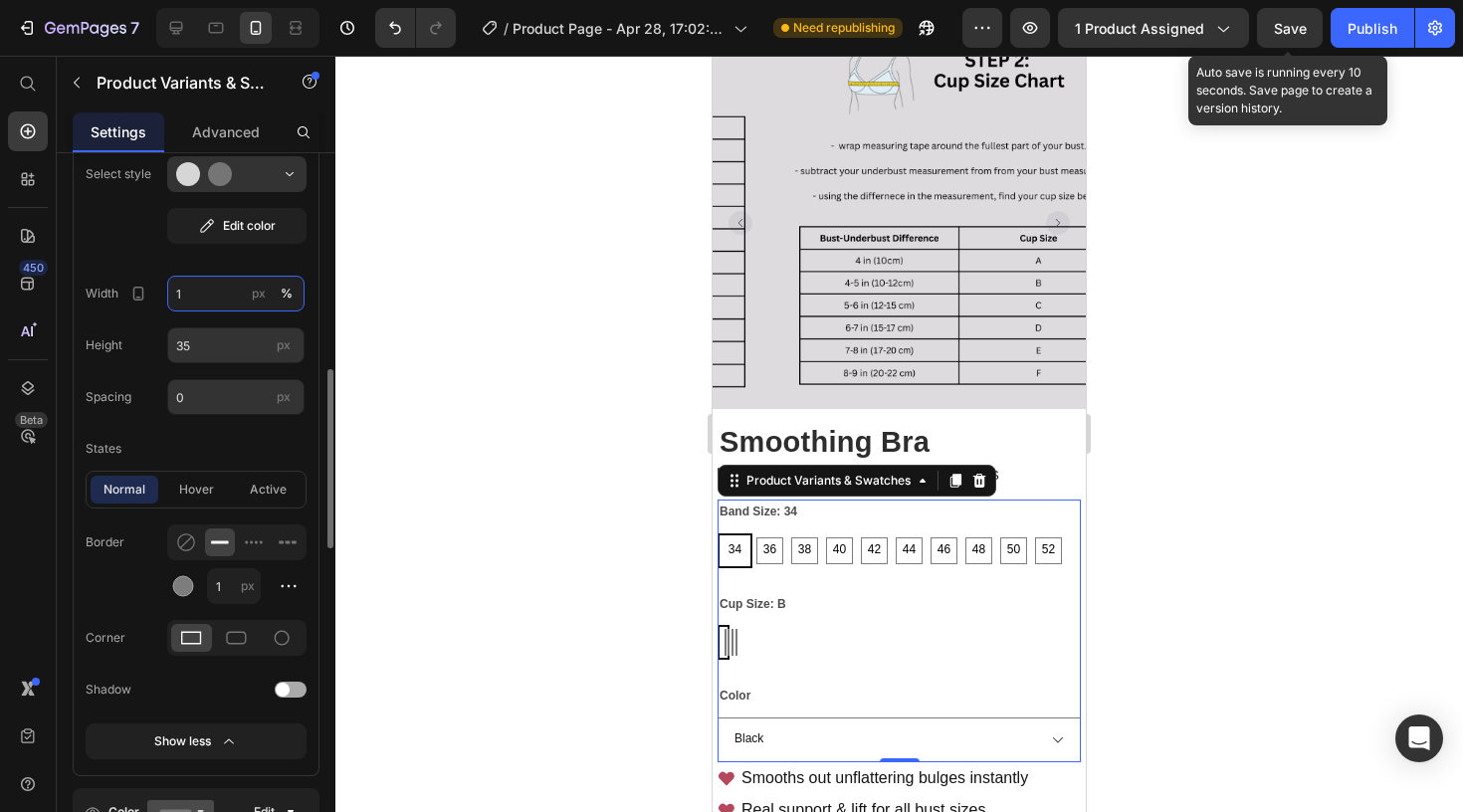 type 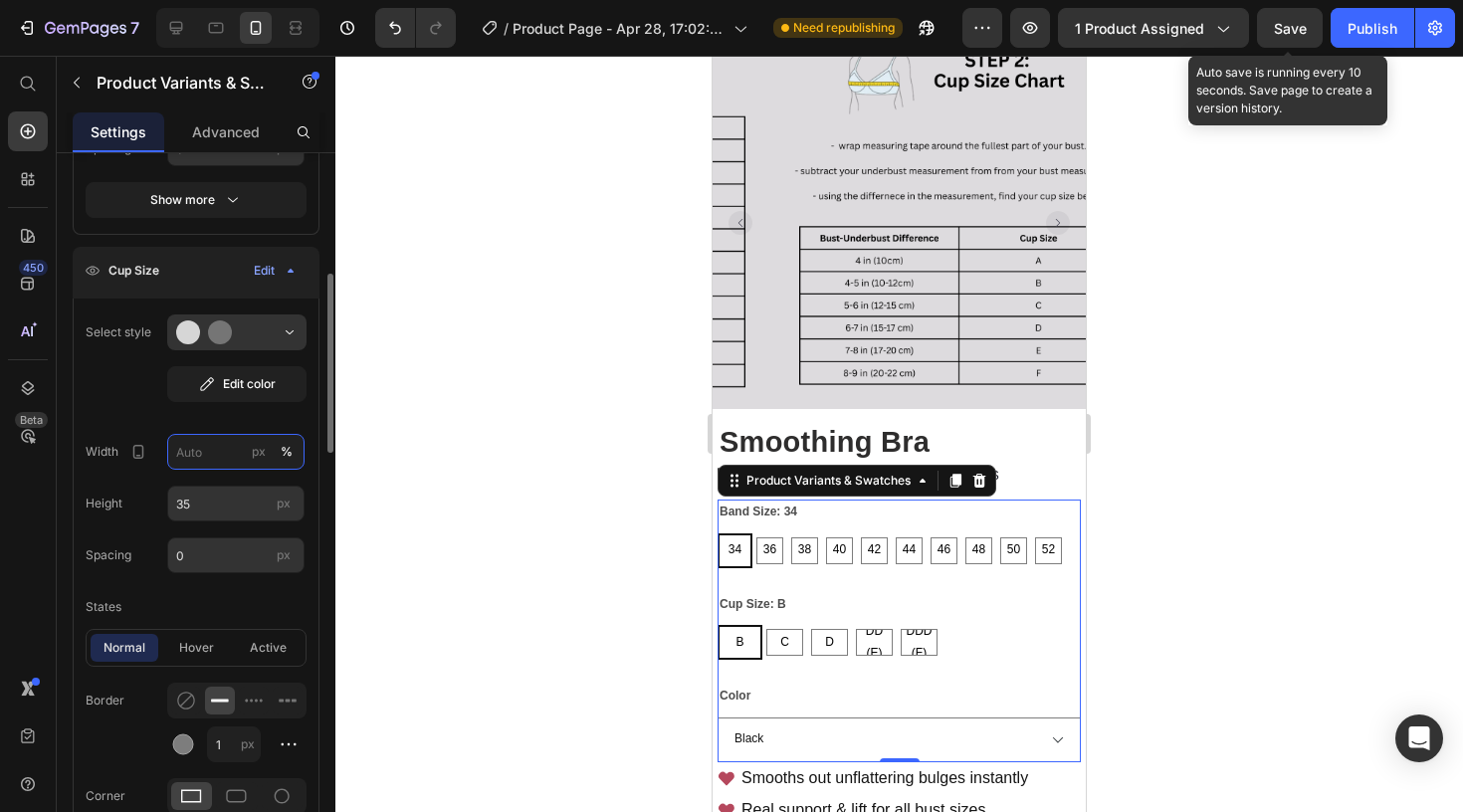 scroll, scrollTop: 648, scrollLeft: 0, axis: vertical 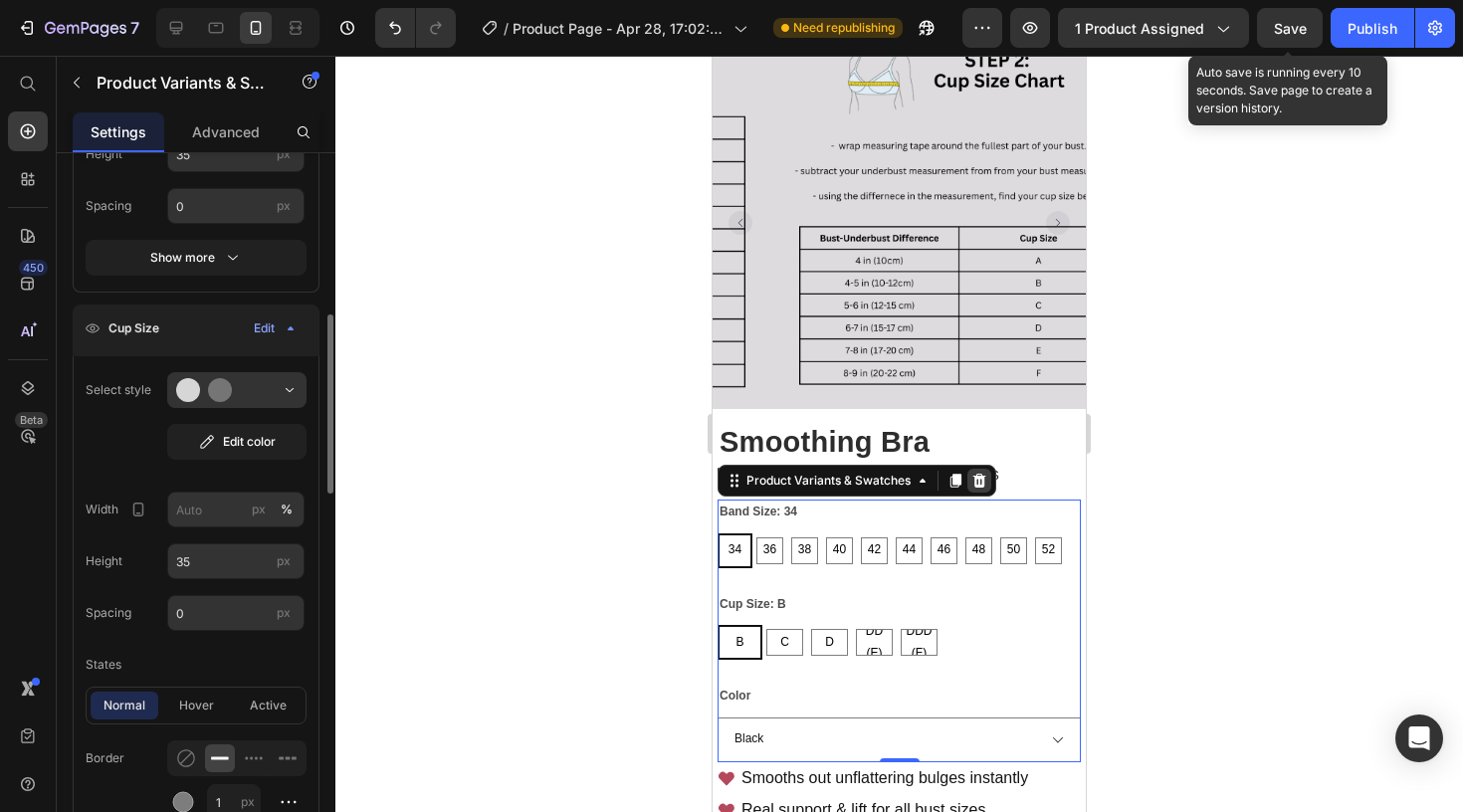 click 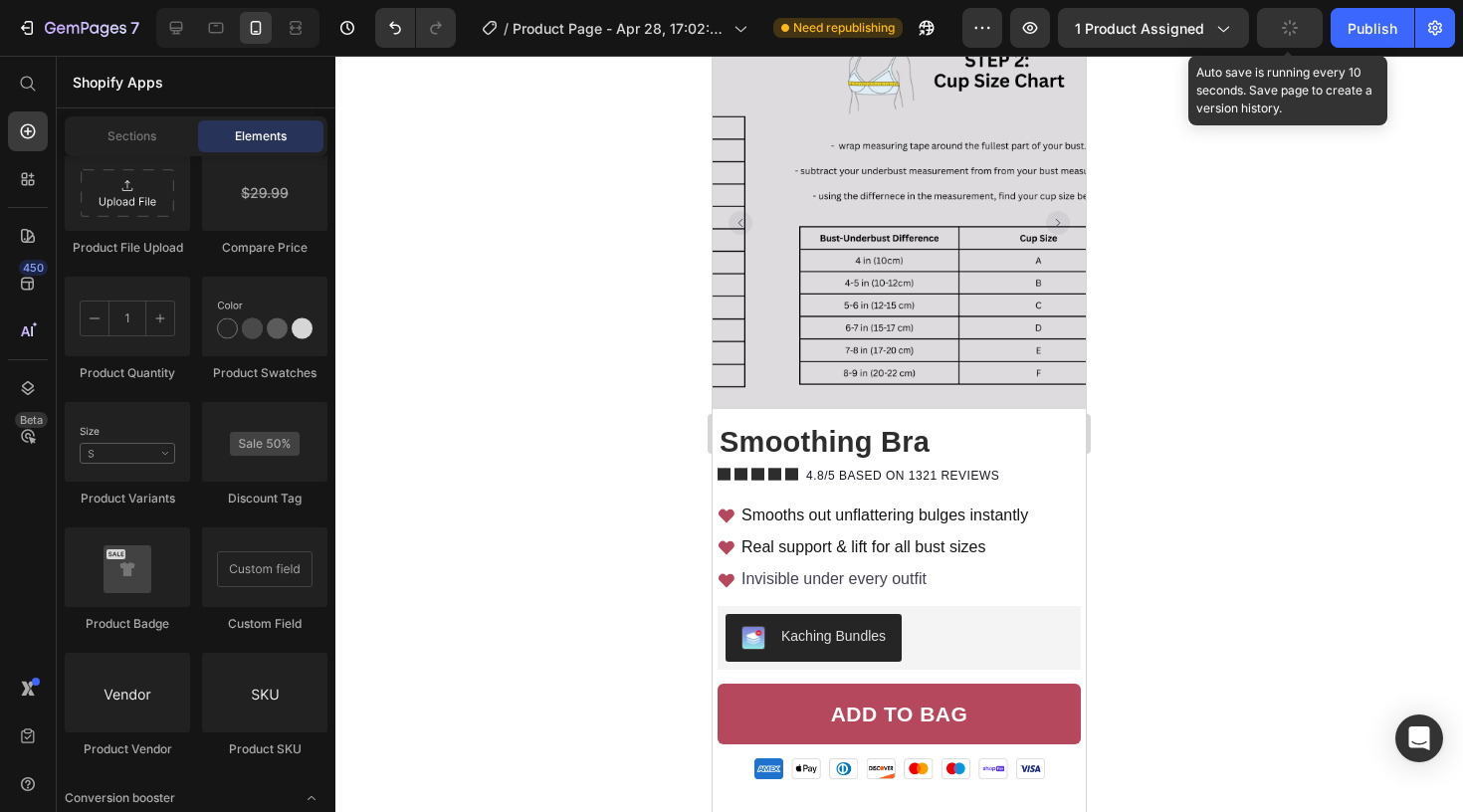 click 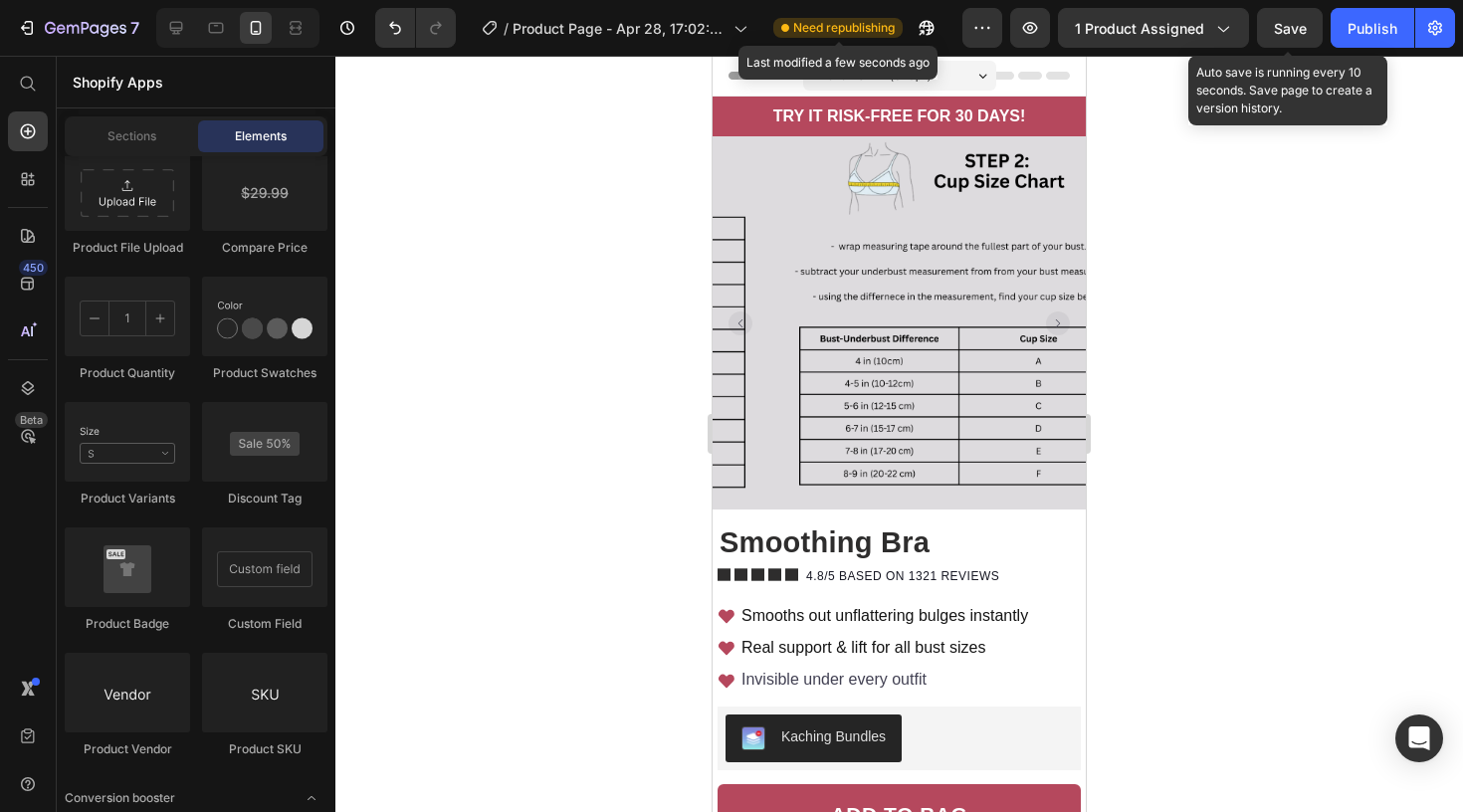 scroll, scrollTop: 0, scrollLeft: 0, axis: both 